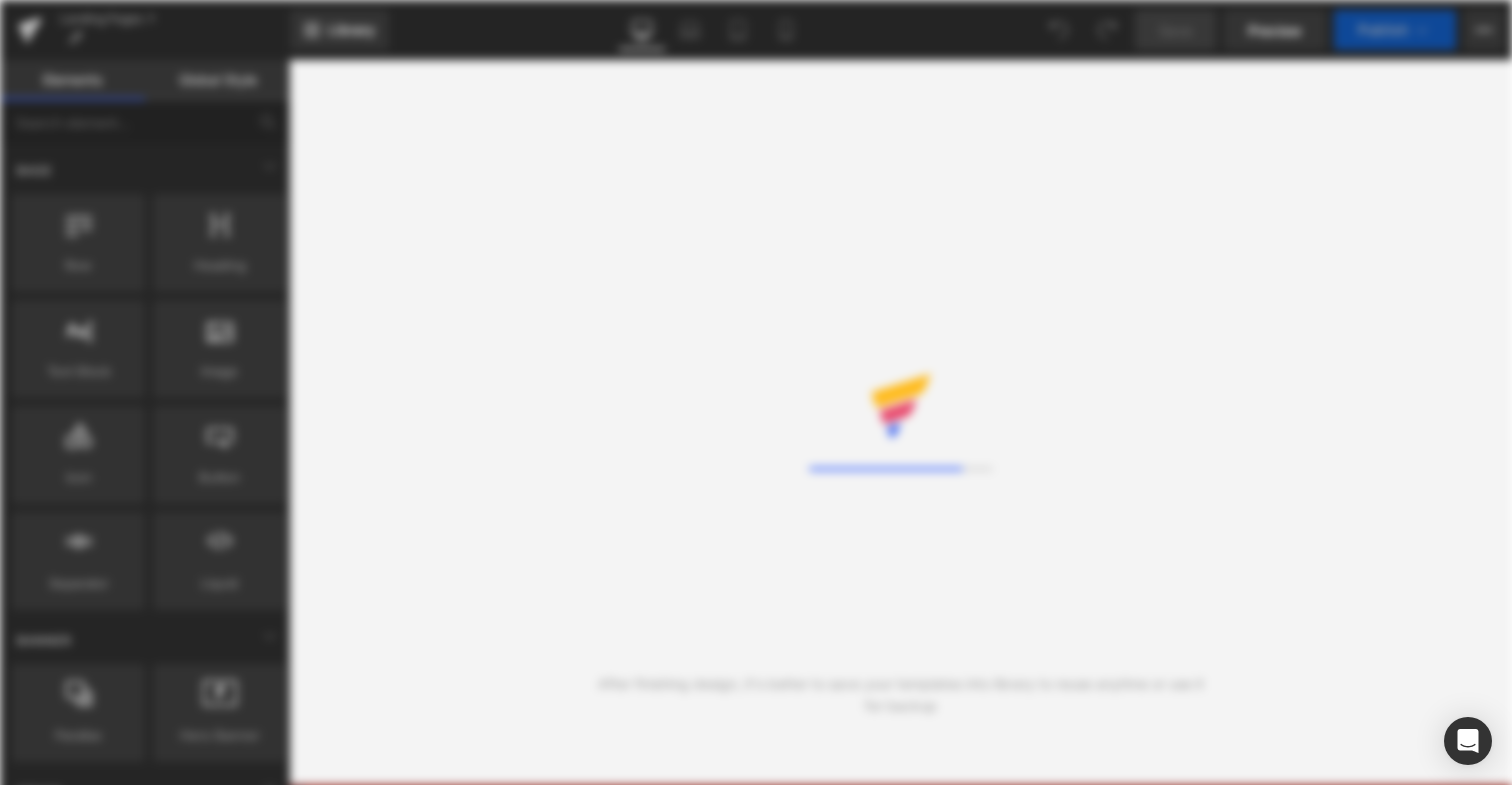 scroll, scrollTop: 0, scrollLeft: 0, axis: both 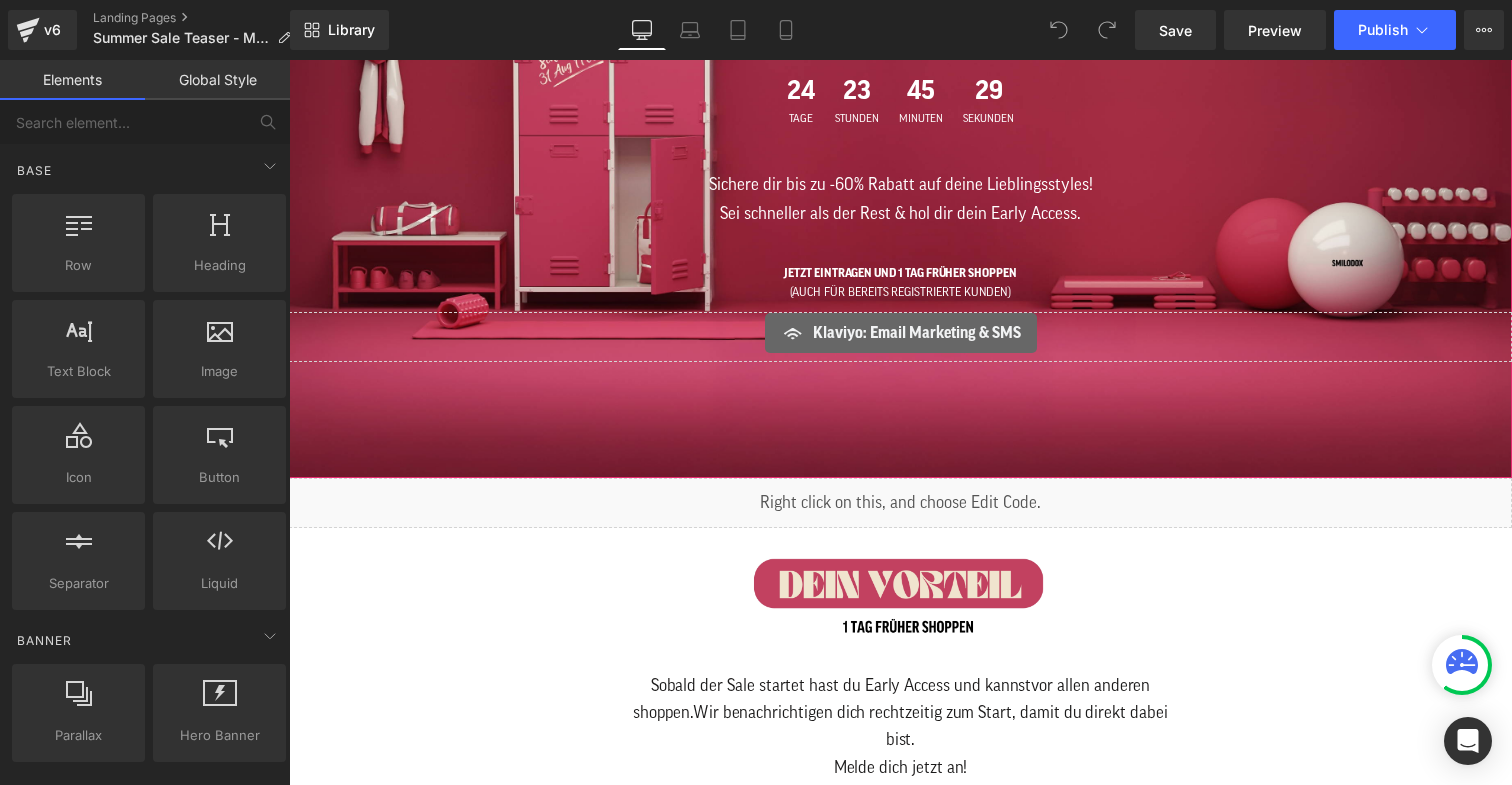 click at bounding box center [798, 328] 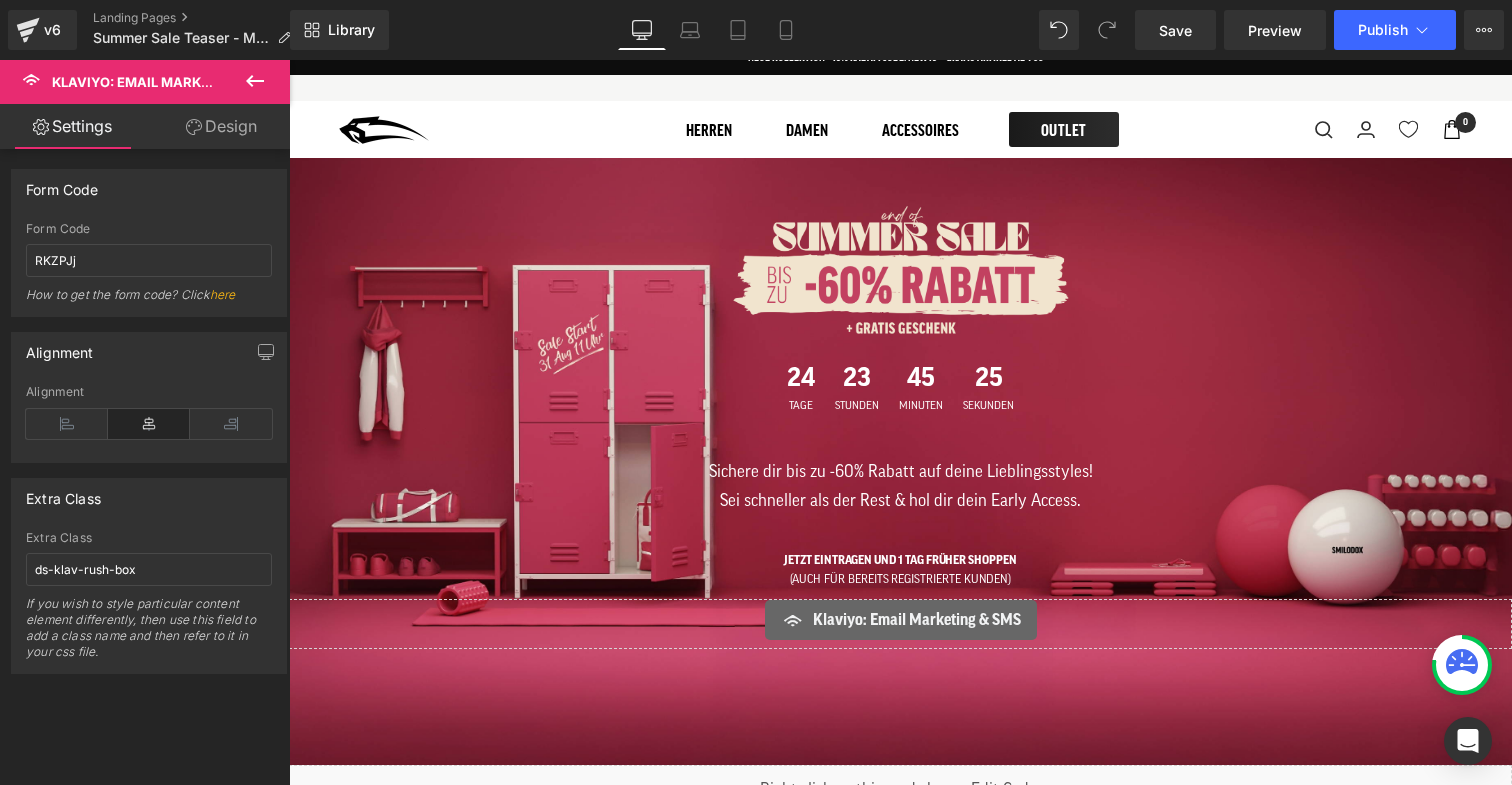 scroll, scrollTop: 0, scrollLeft: 0, axis: both 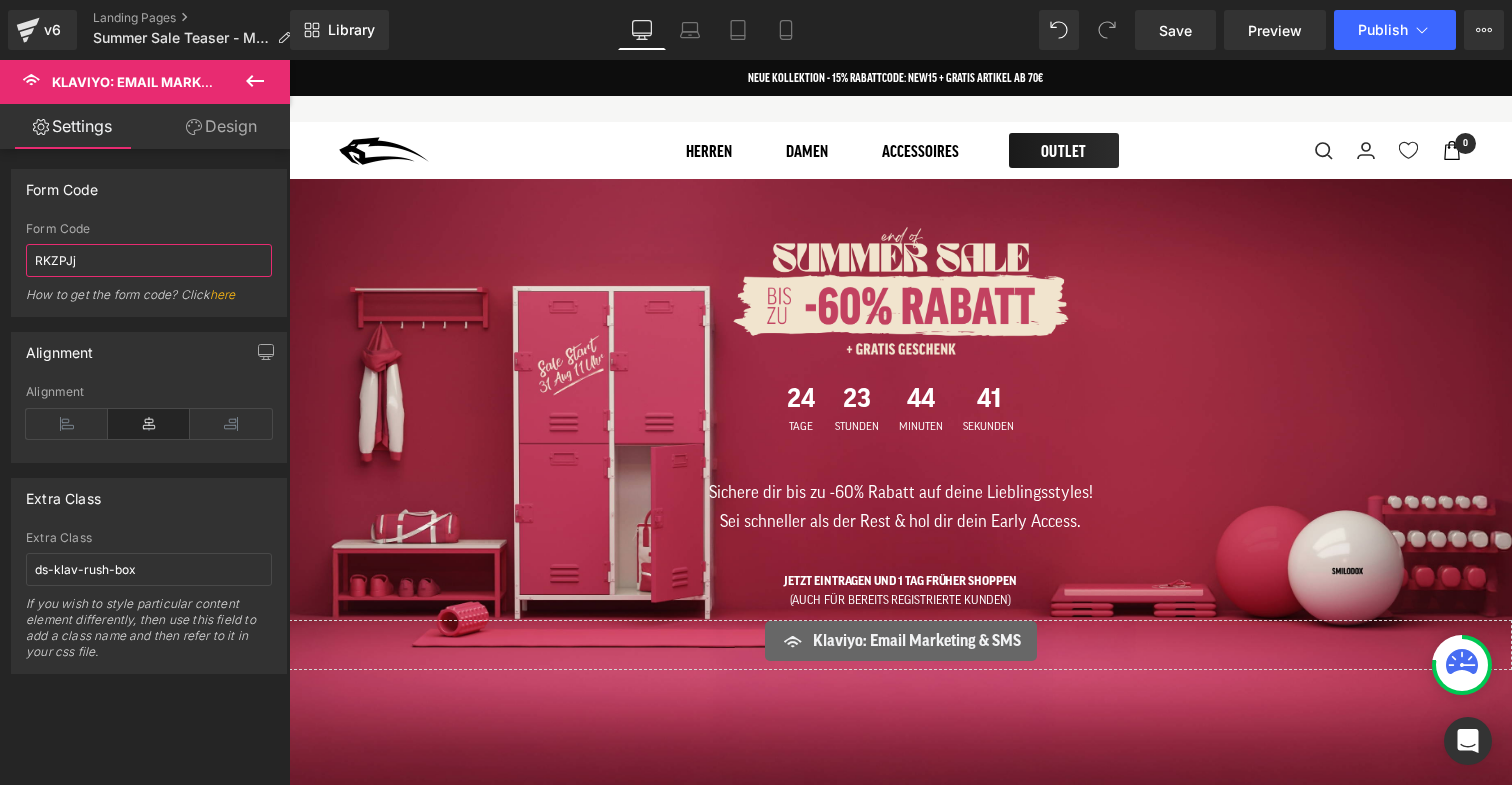 click on "RKZPJj" at bounding box center (149, 260) 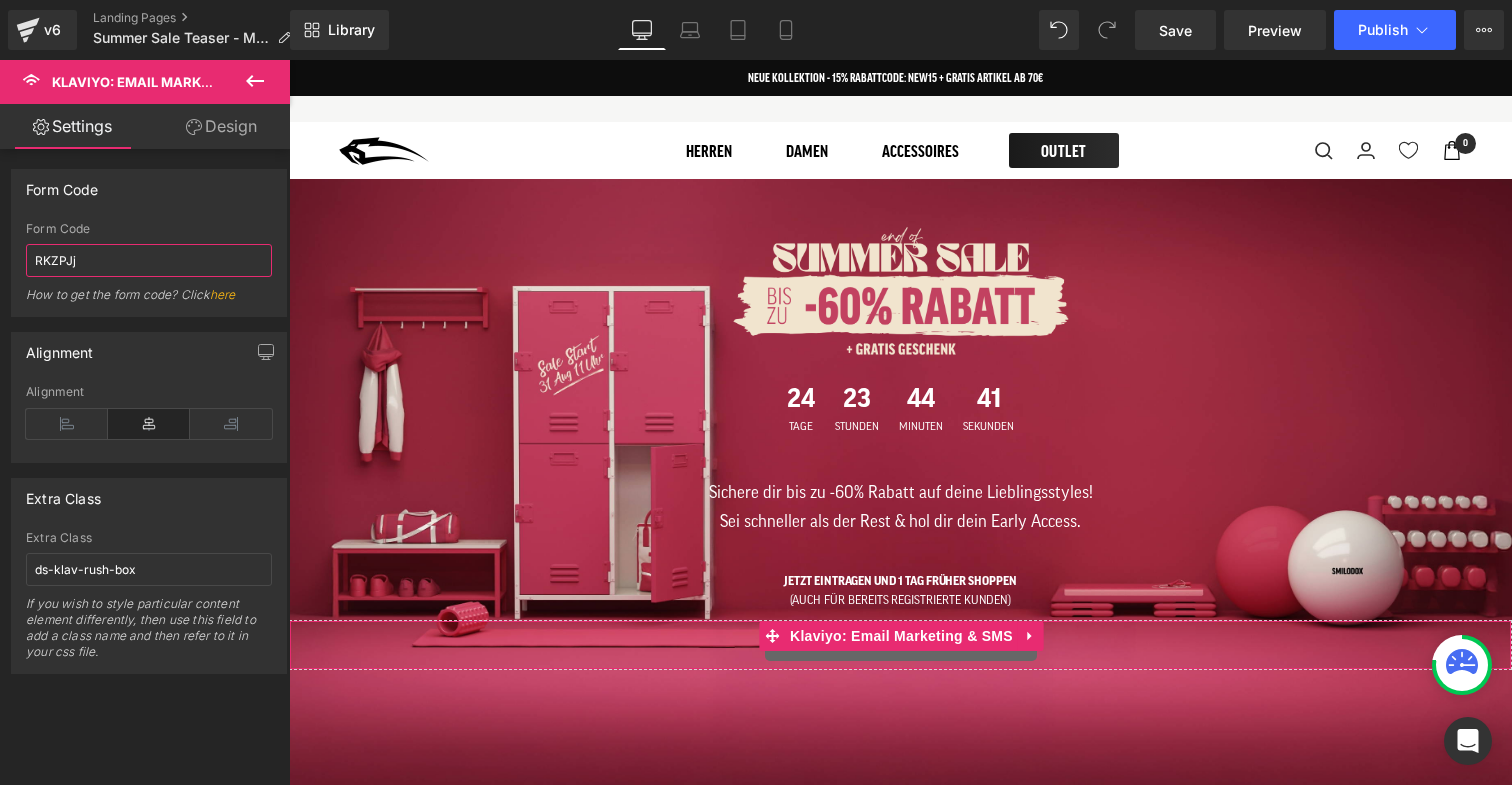 click on "RKZPJj" at bounding box center (149, 260) 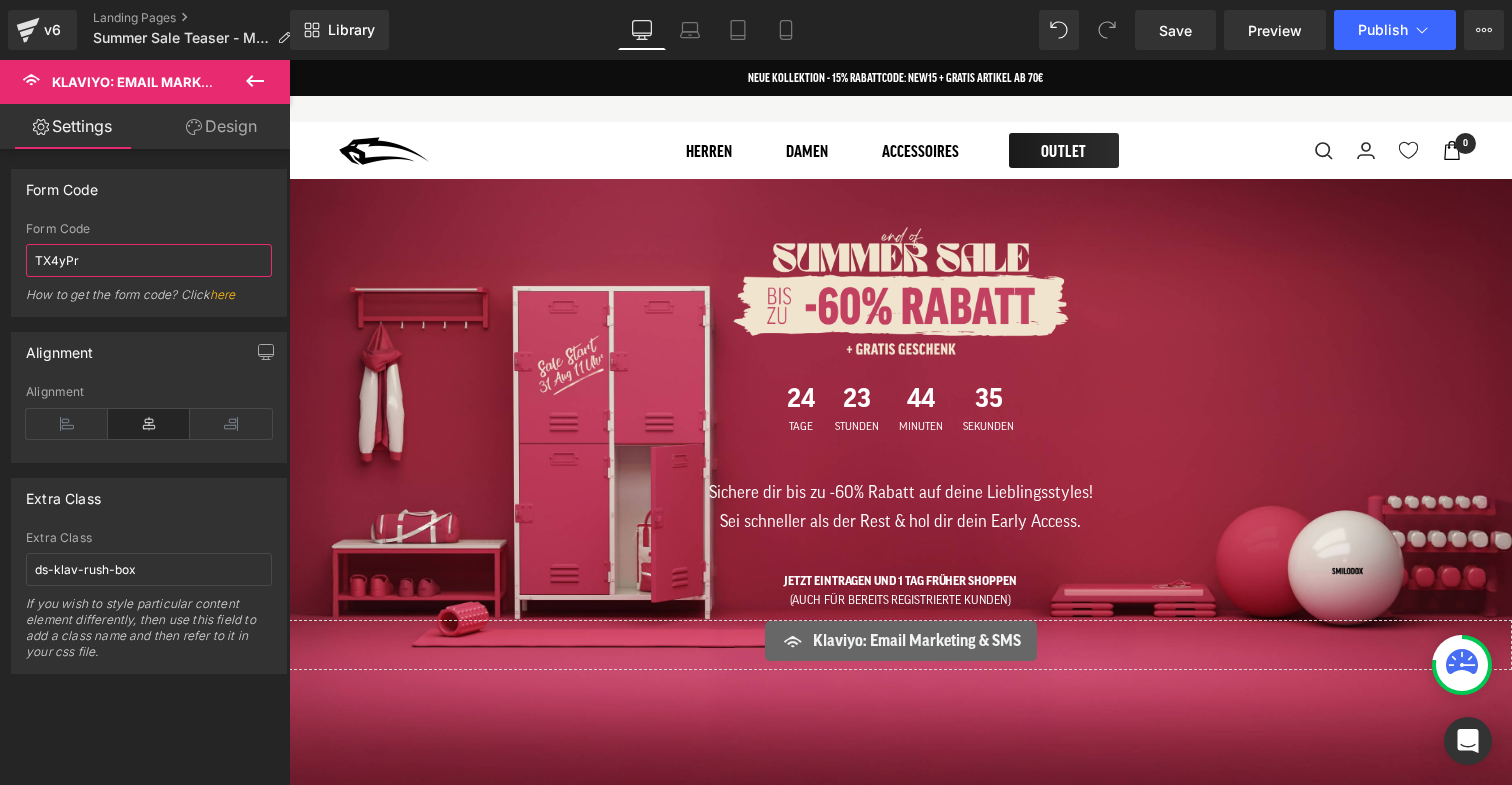 type on "TX4yPr" 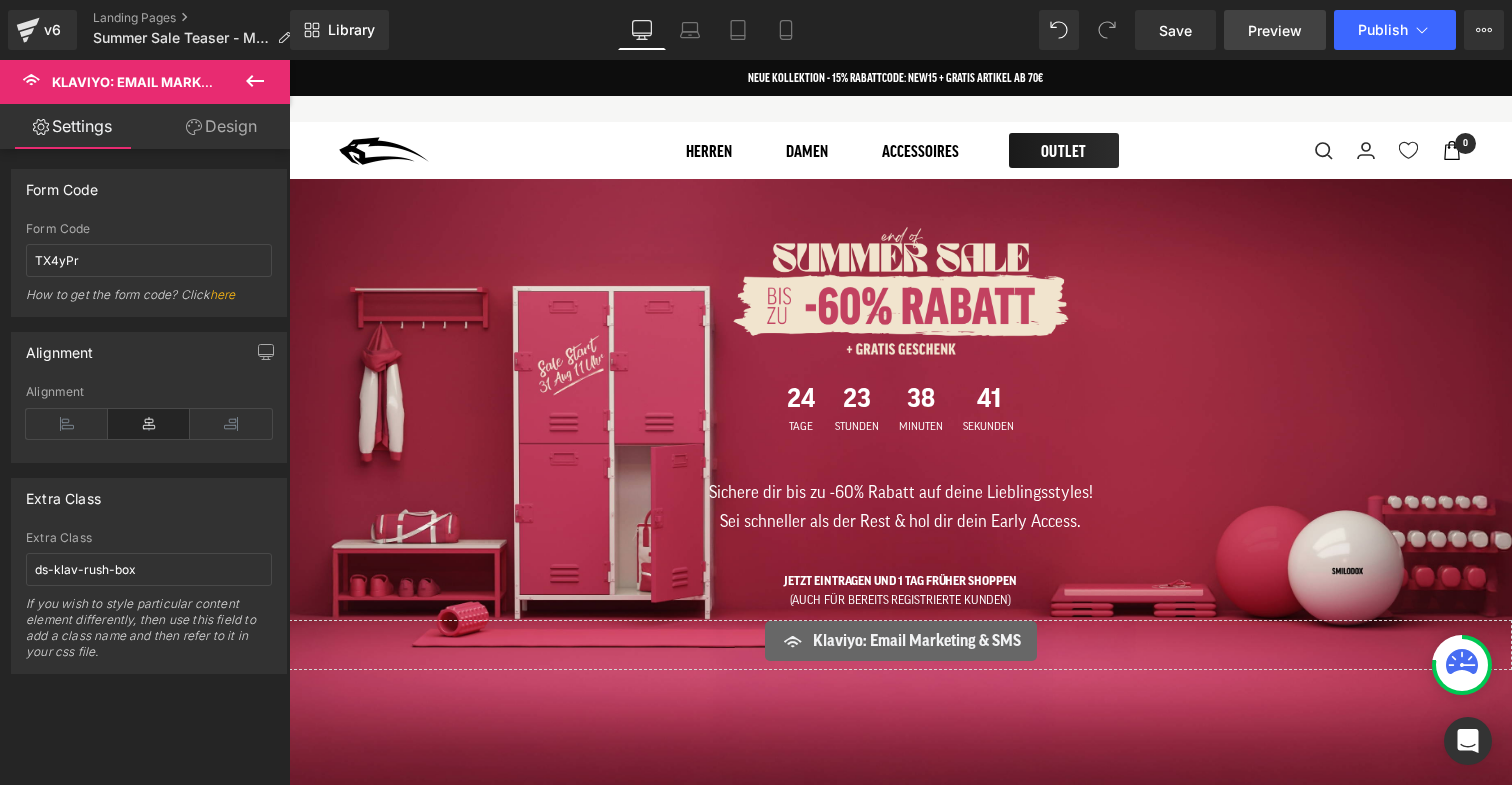 click on "Preview" at bounding box center [1275, 30] 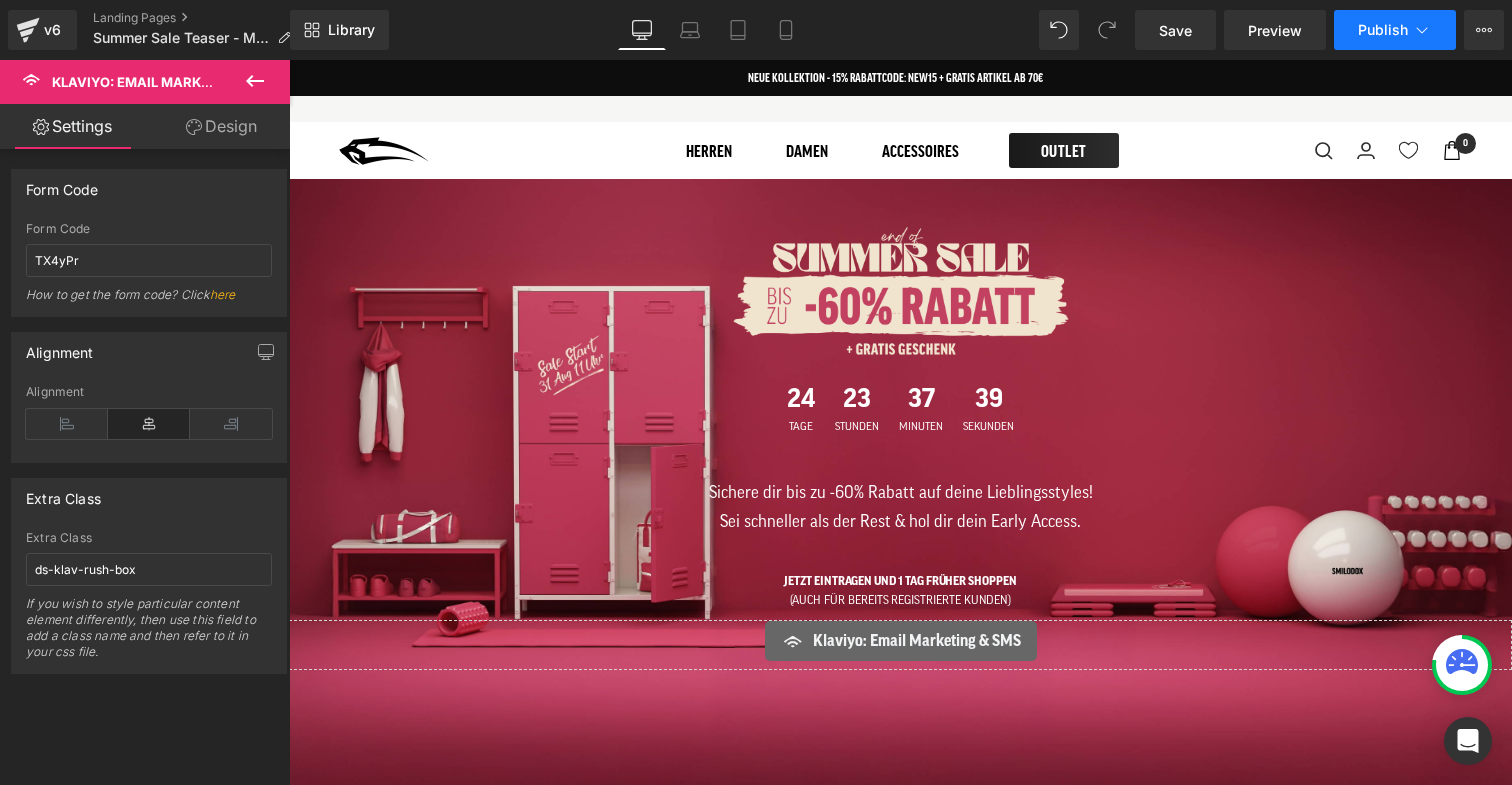 click on "Publish" at bounding box center [1383, 30] 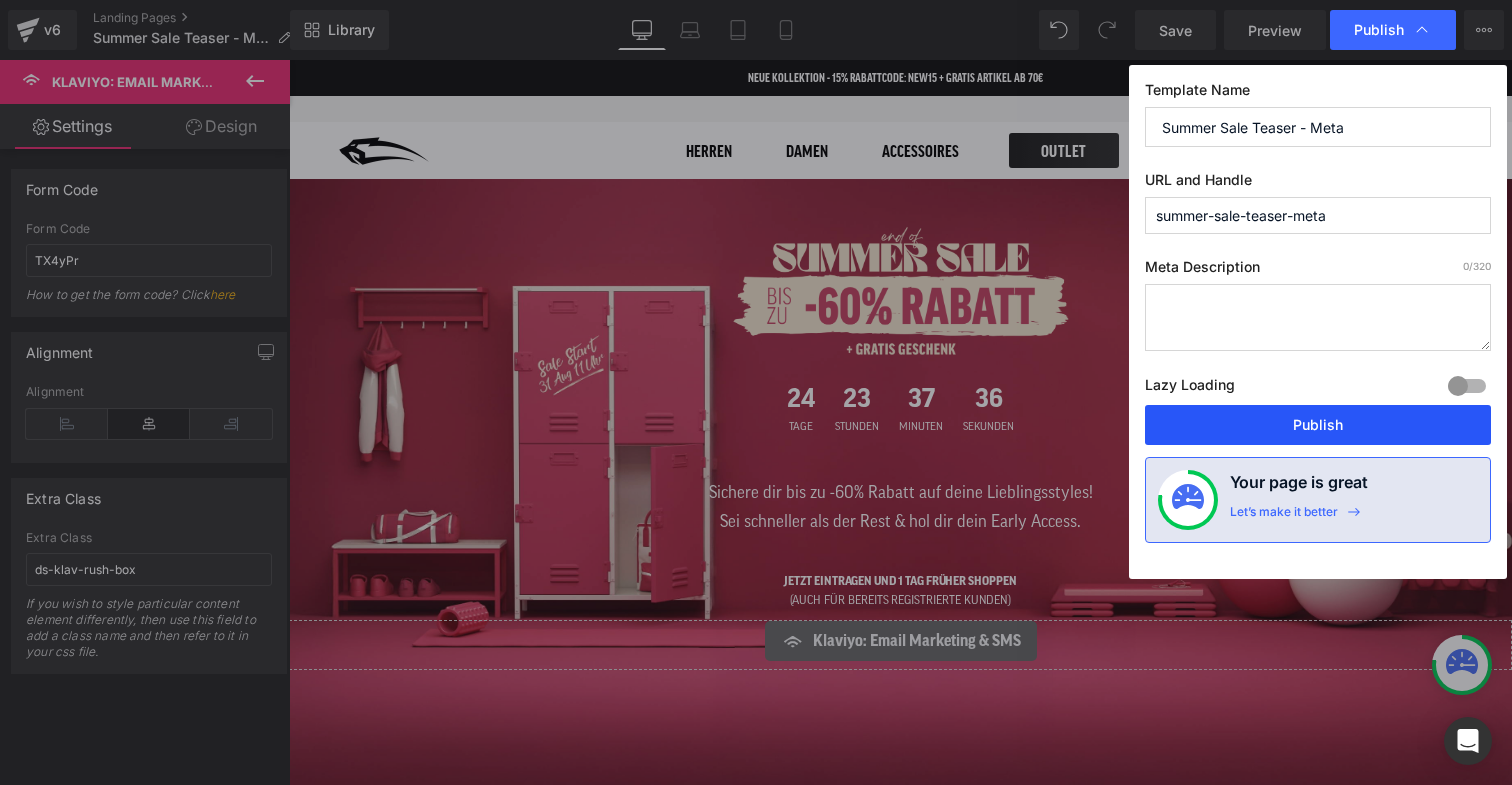 click on "Publish" at bounding box center (1318, 425) 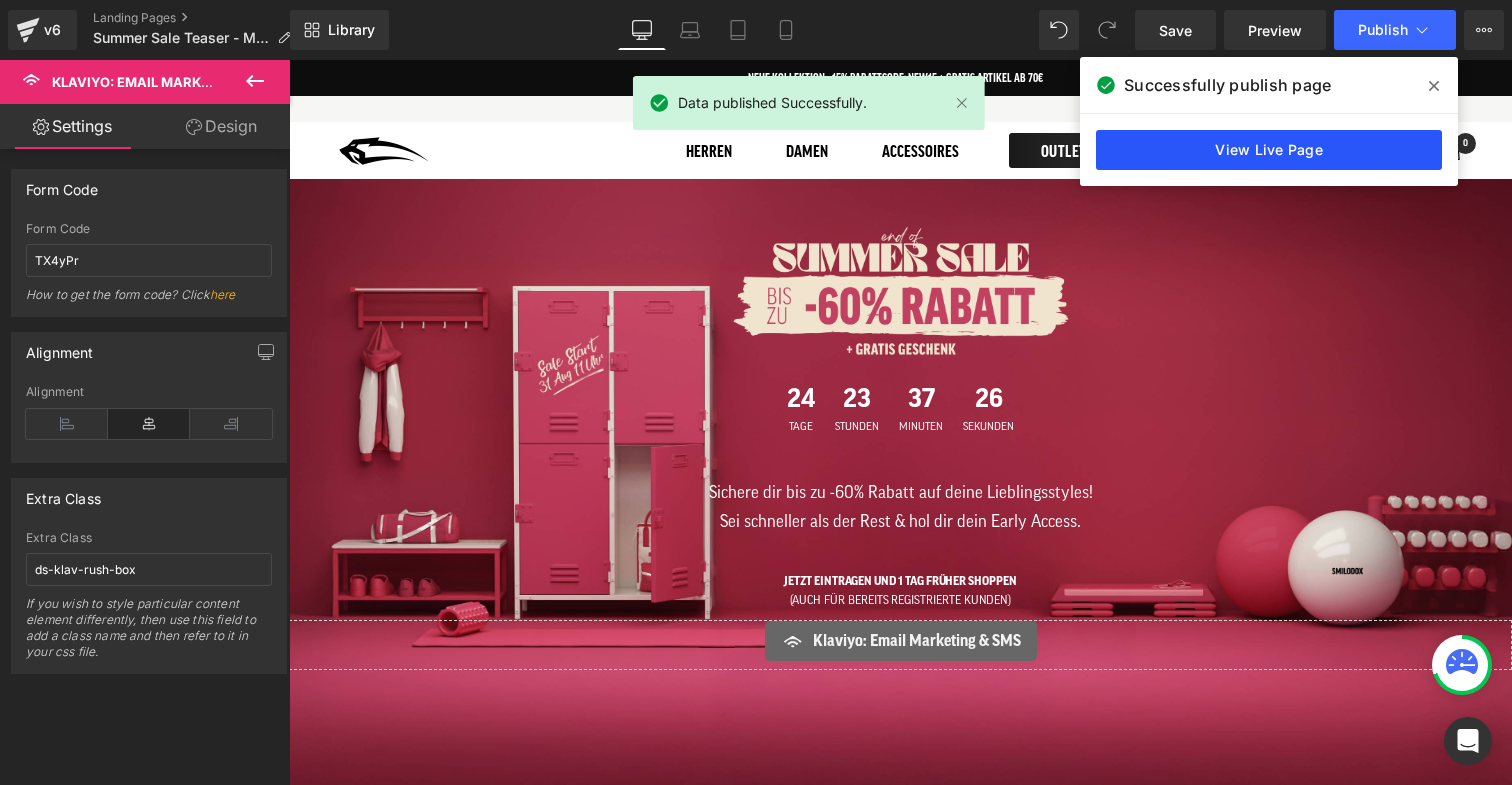 click on "View Live Page" at bounding box center (1269, 150) 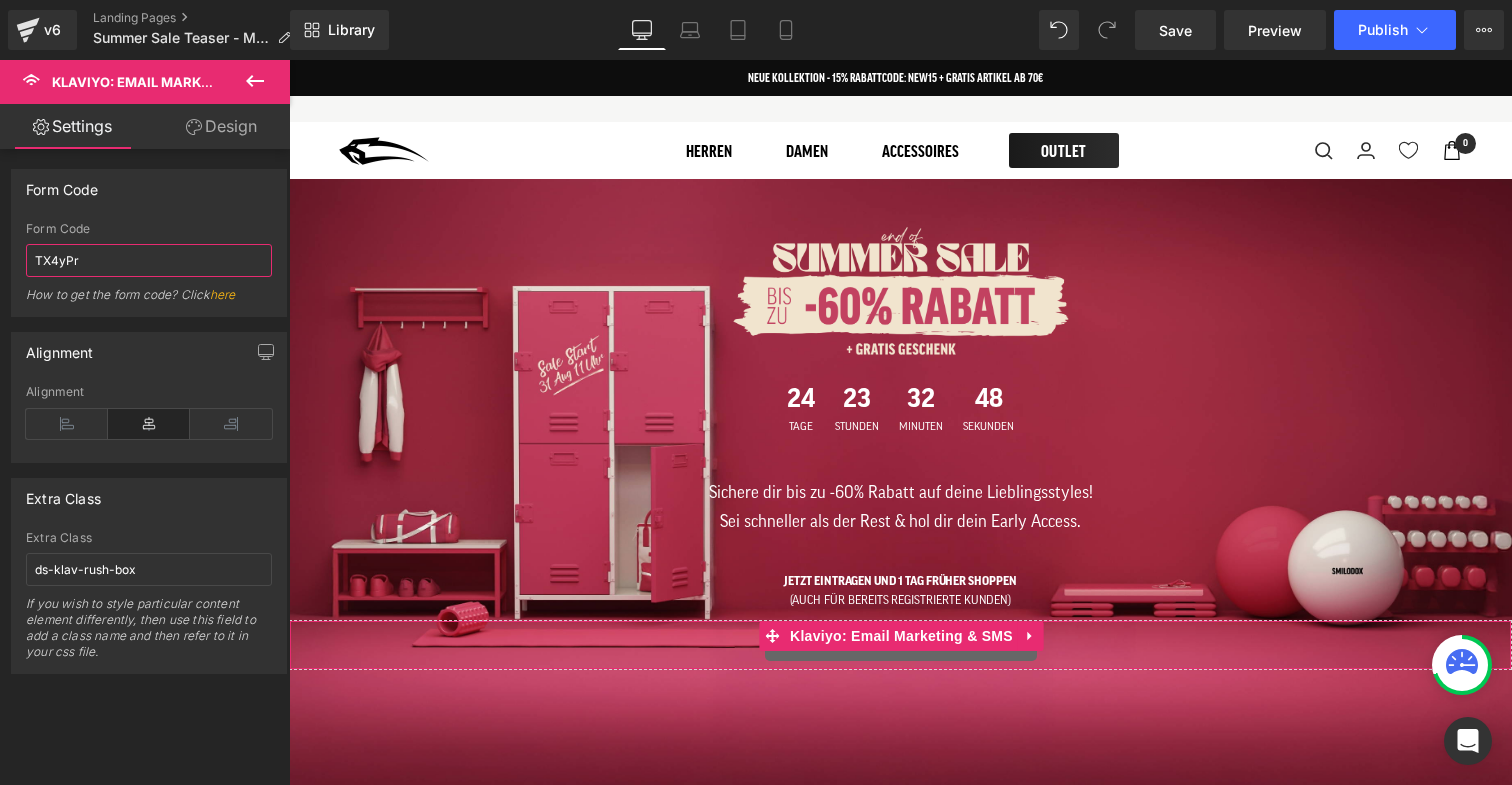 click on "TX4yPr" at bounding box center (149, 260) 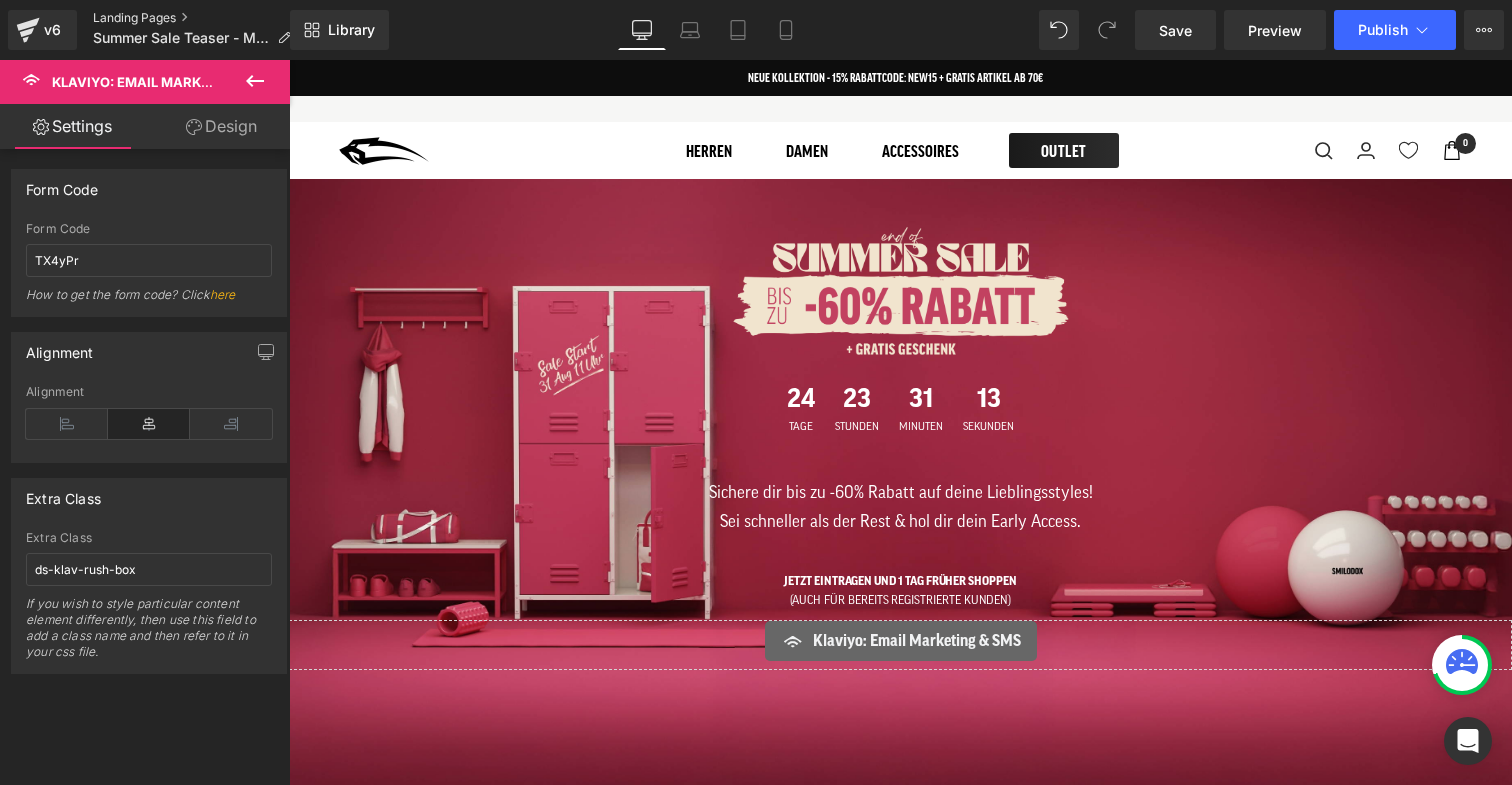click on "Landing Pages" at bounding box center [200, 18] 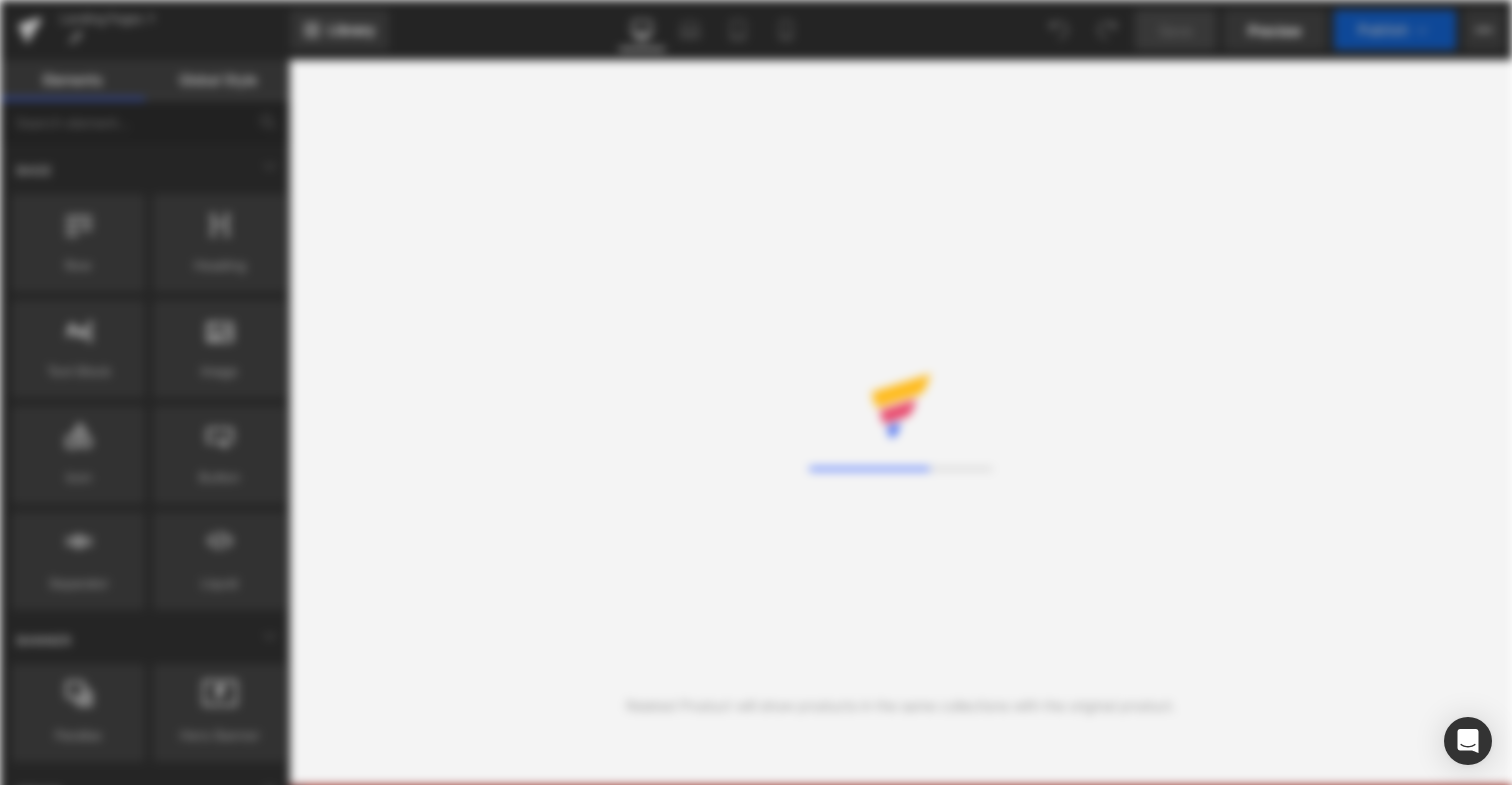 scroll, scrollTop: 0, scrollLeft: 0, axis: both 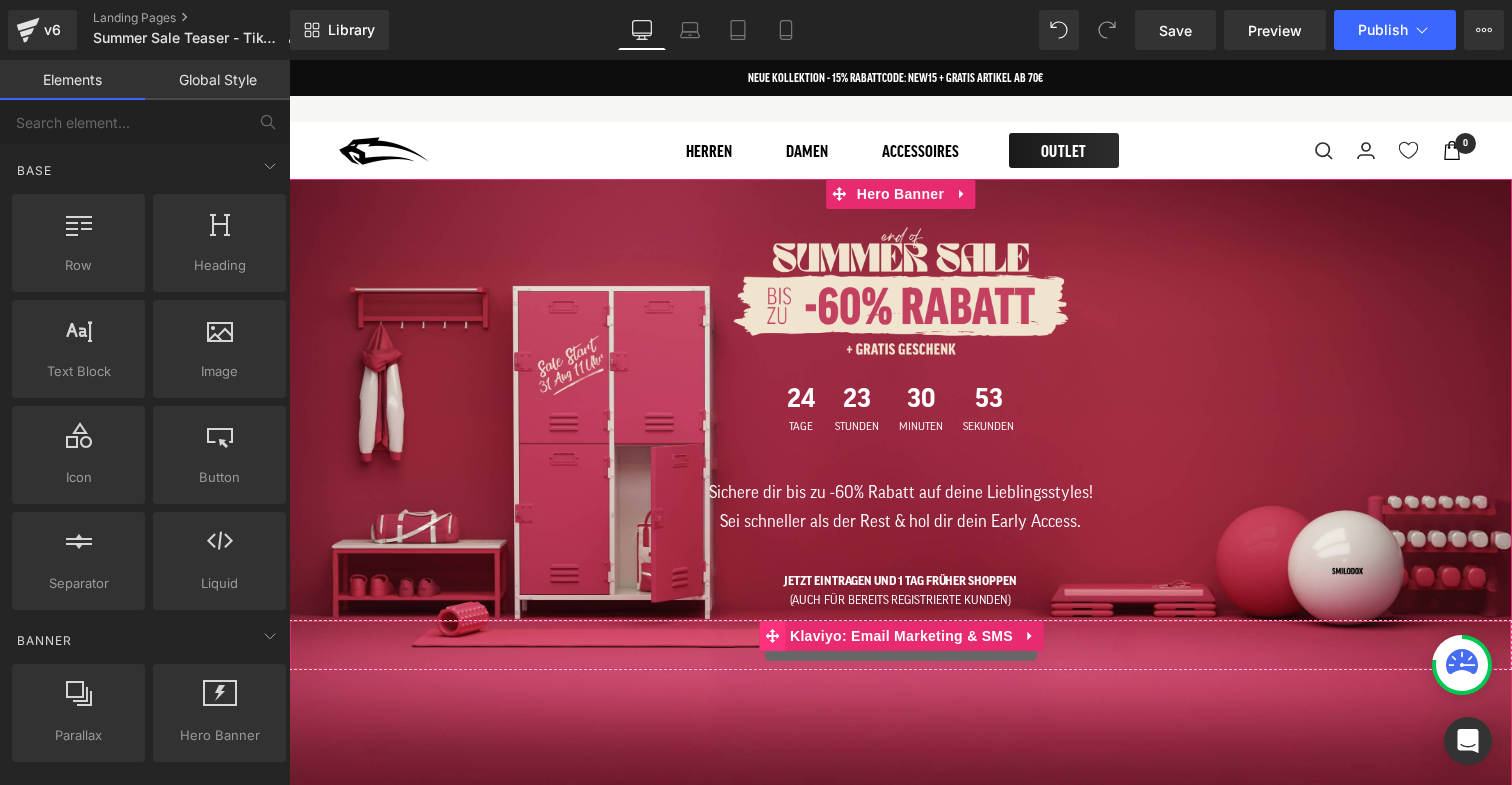 click 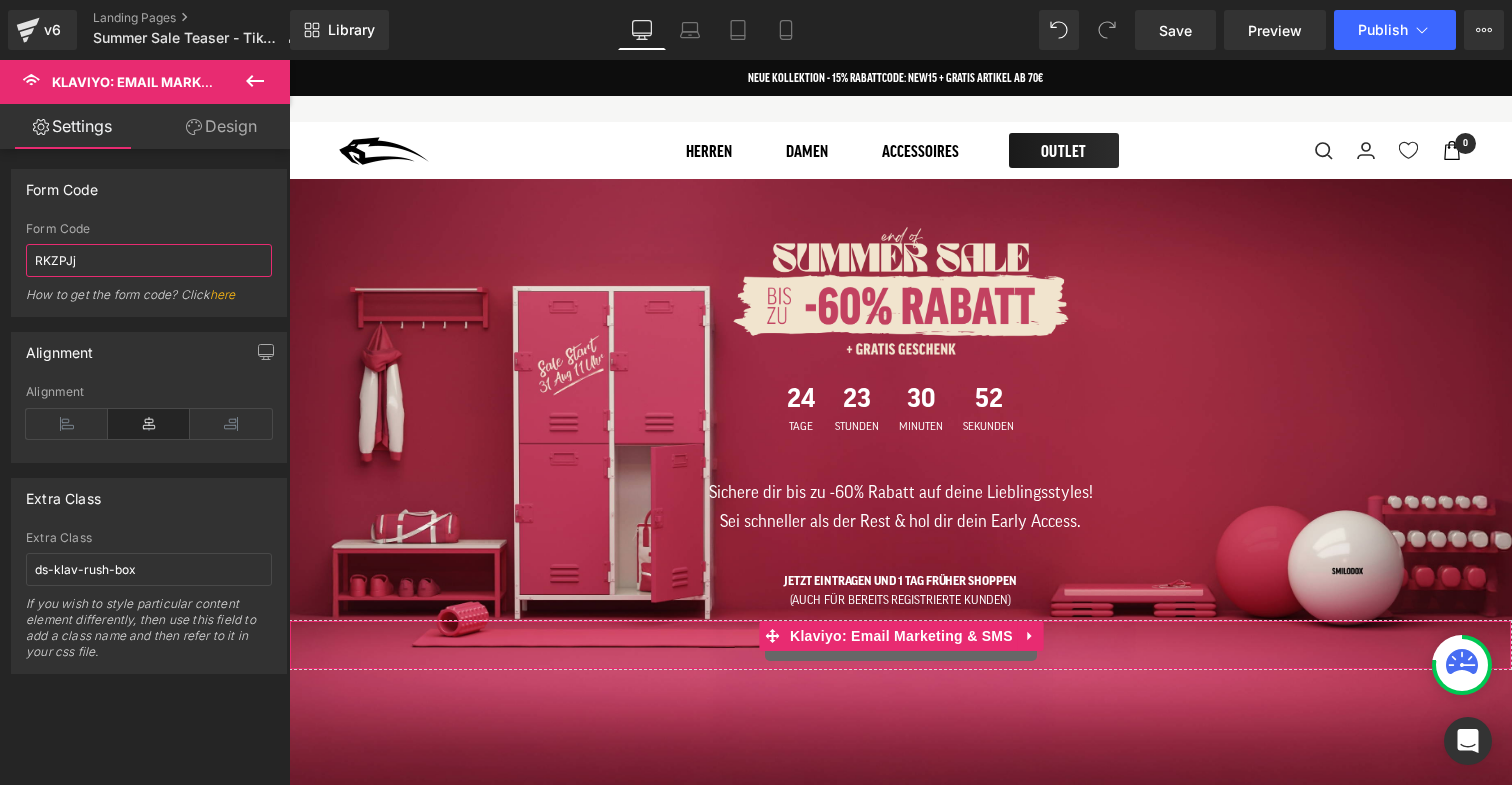 click on "RKZPJj" at bounding box center (149, 260) 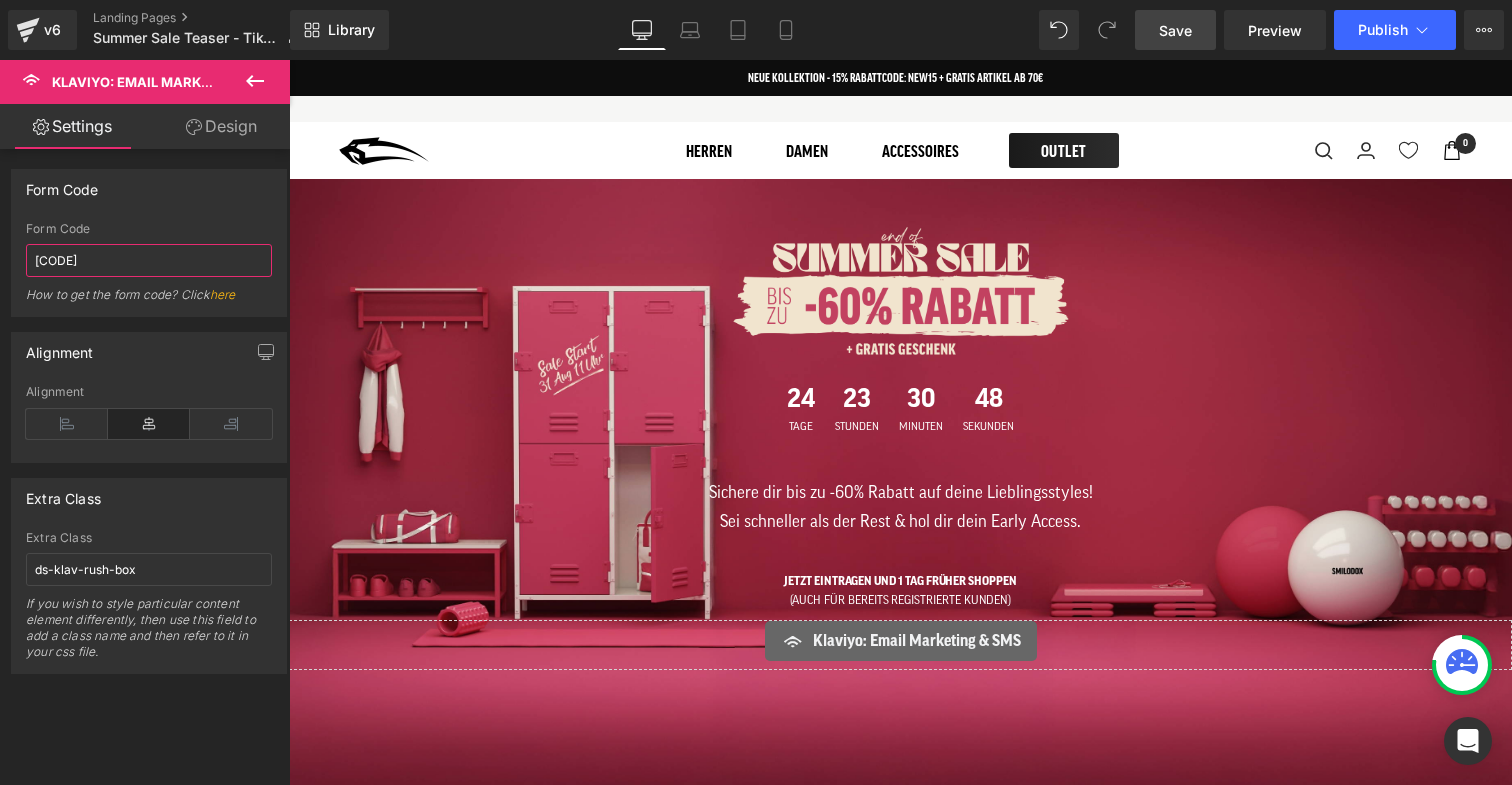 type on "W5N8cW" 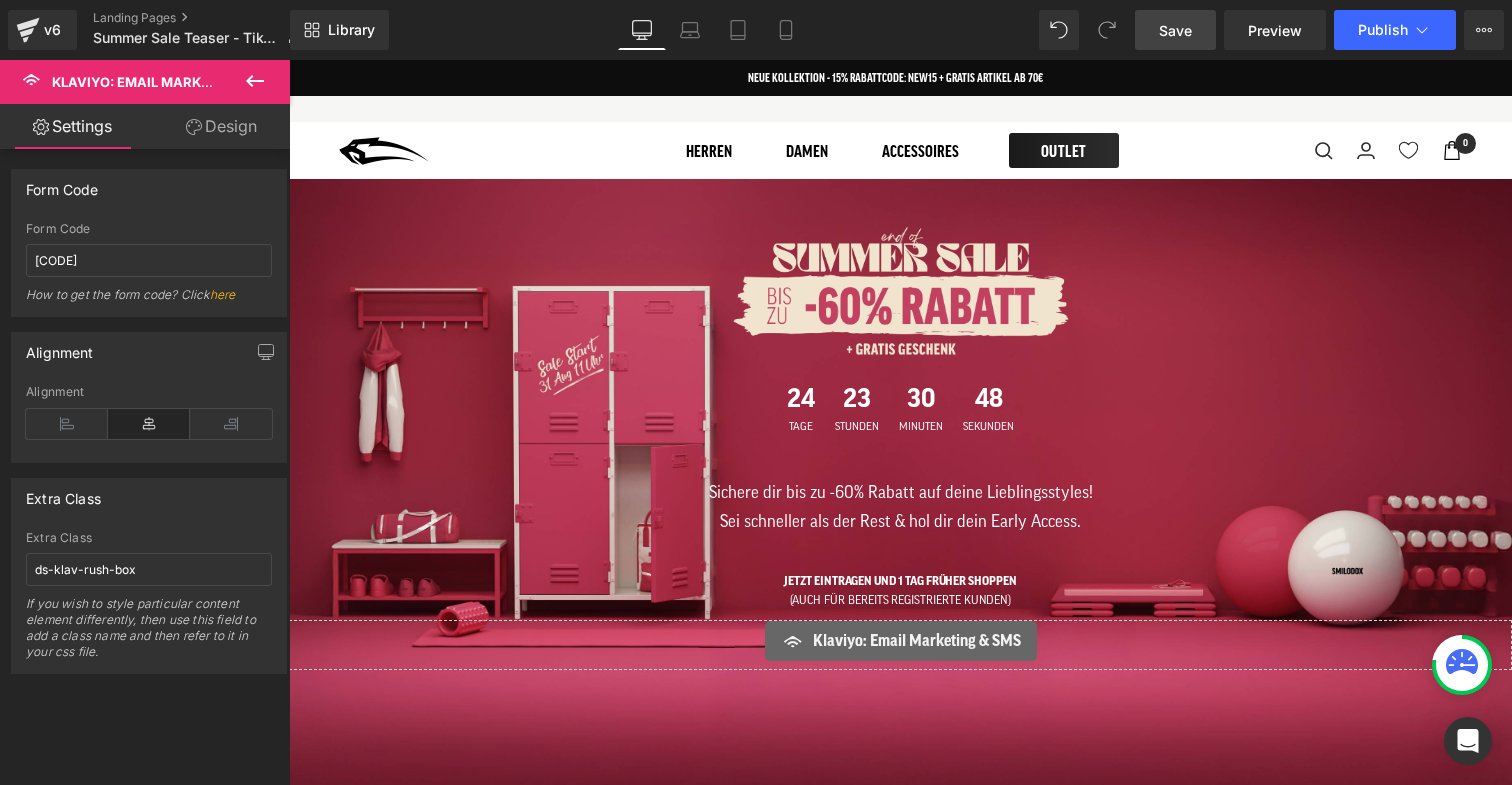 click on "Save" at bounding box center [1175, 30] 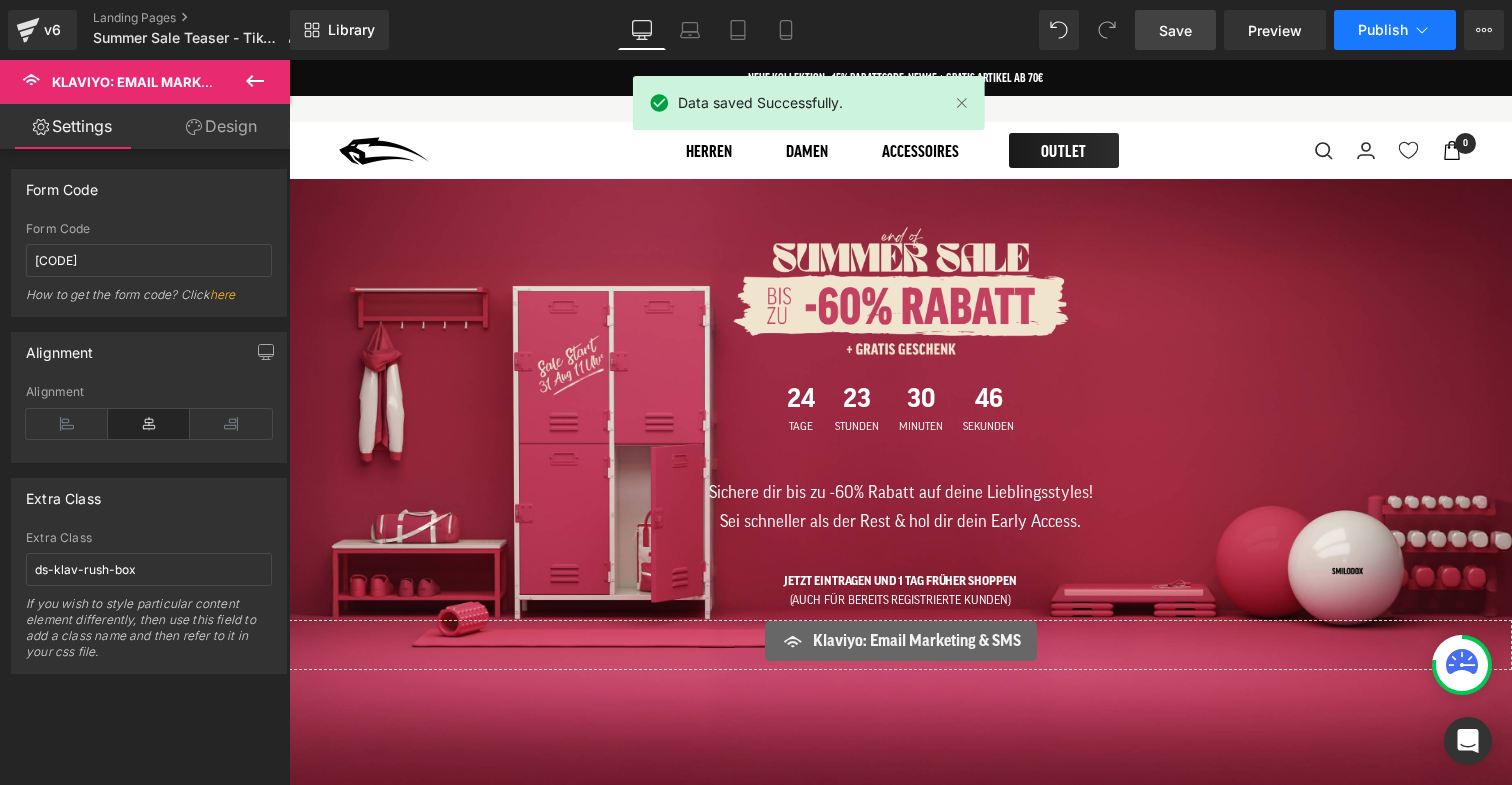 click on "Publish" at bounding box center [1383, 30] 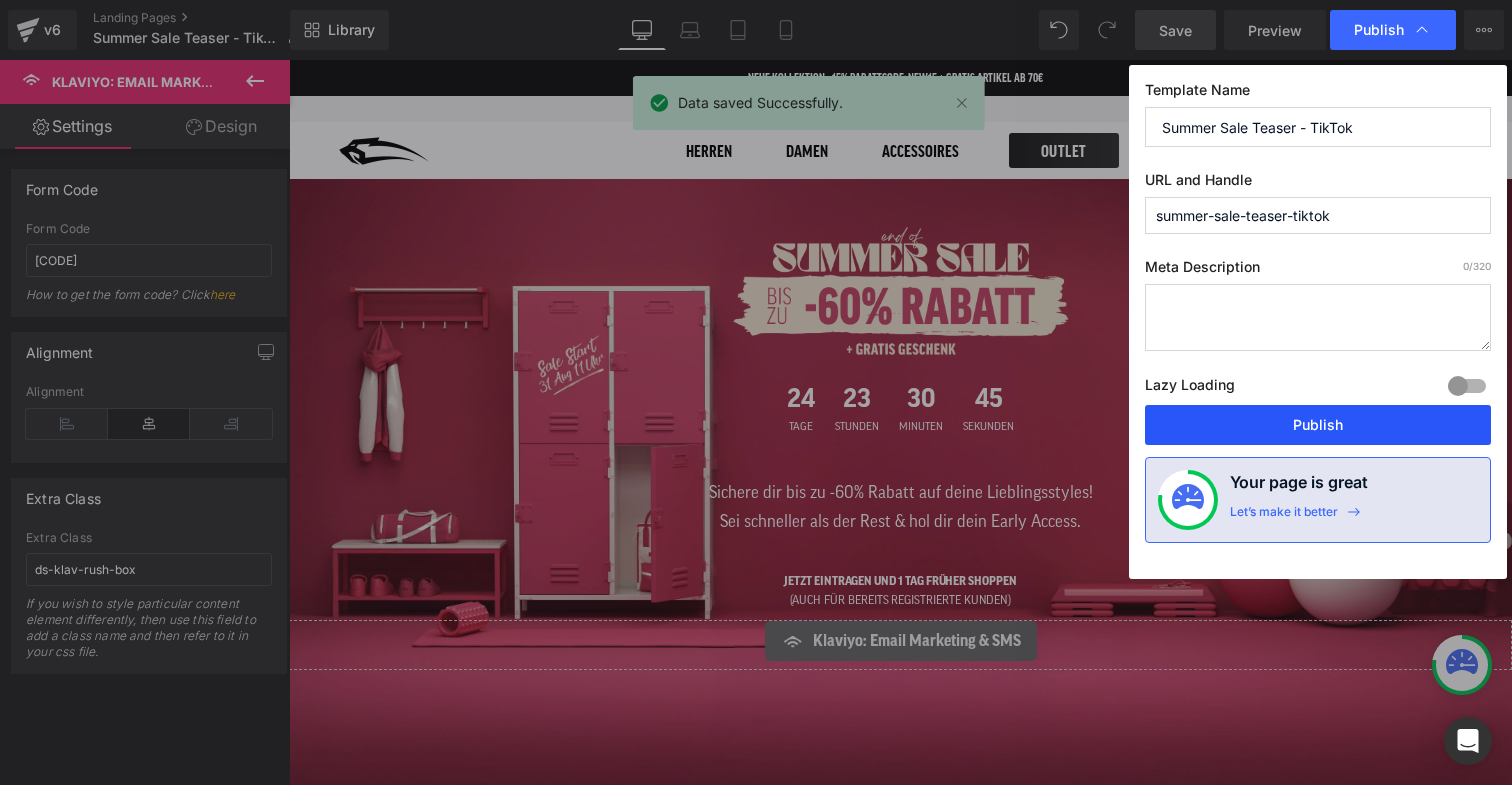 click on "Publish" at bounding box center (1318, 425) 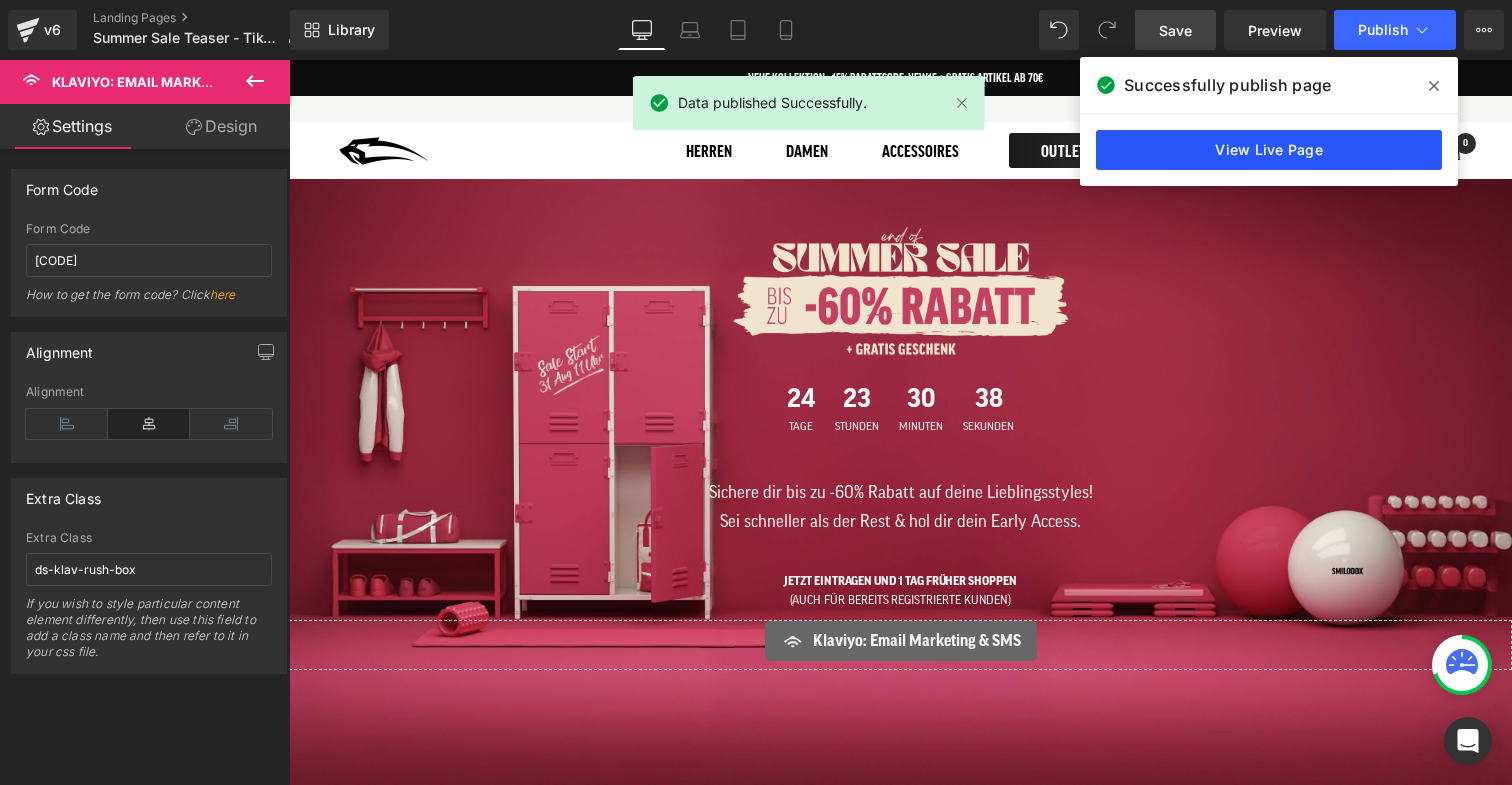 click on "View Live Page" at bounding box center [1269, 150] 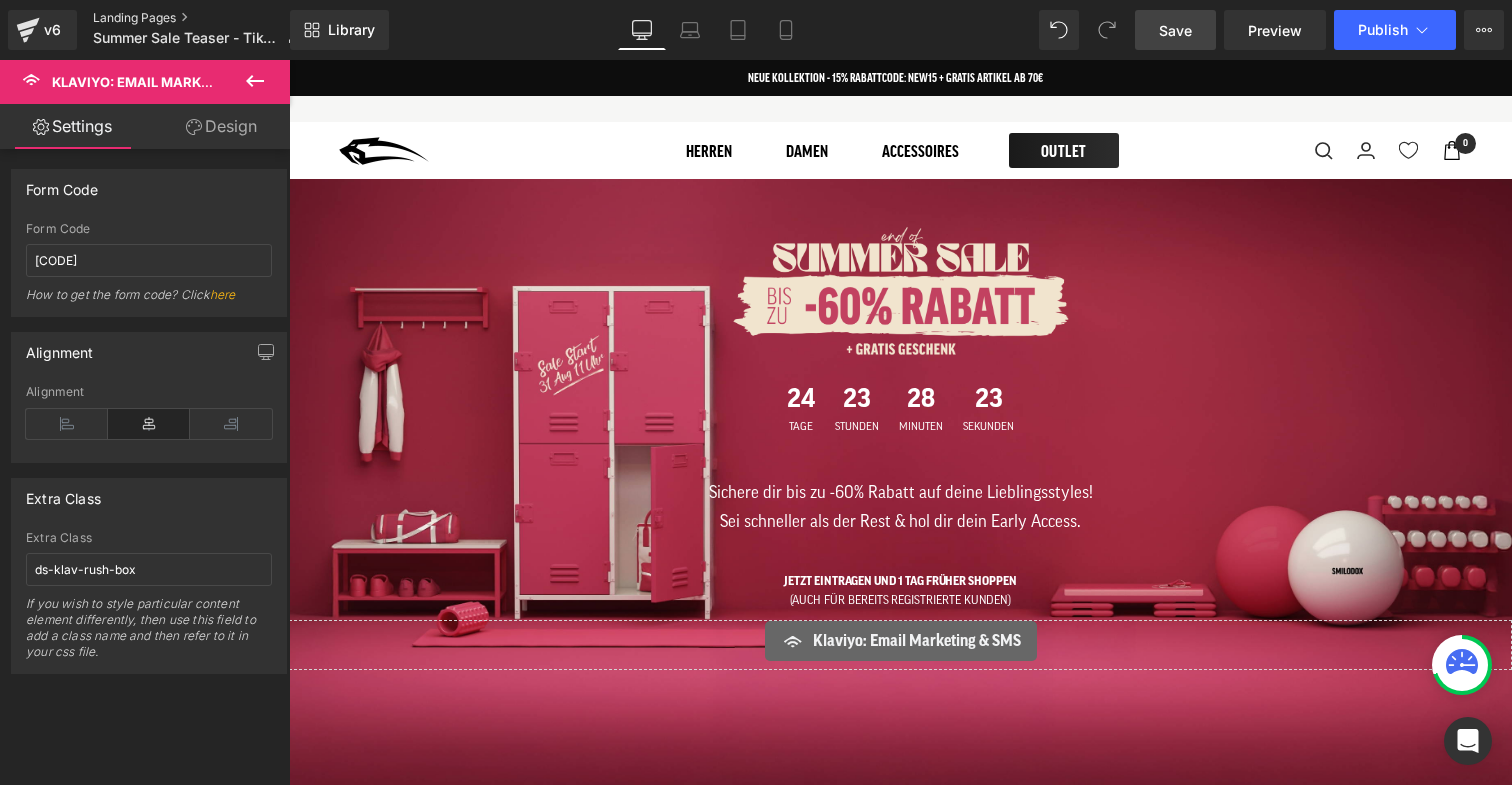 click on "Landing Pages" at bounding box center (205, 18) 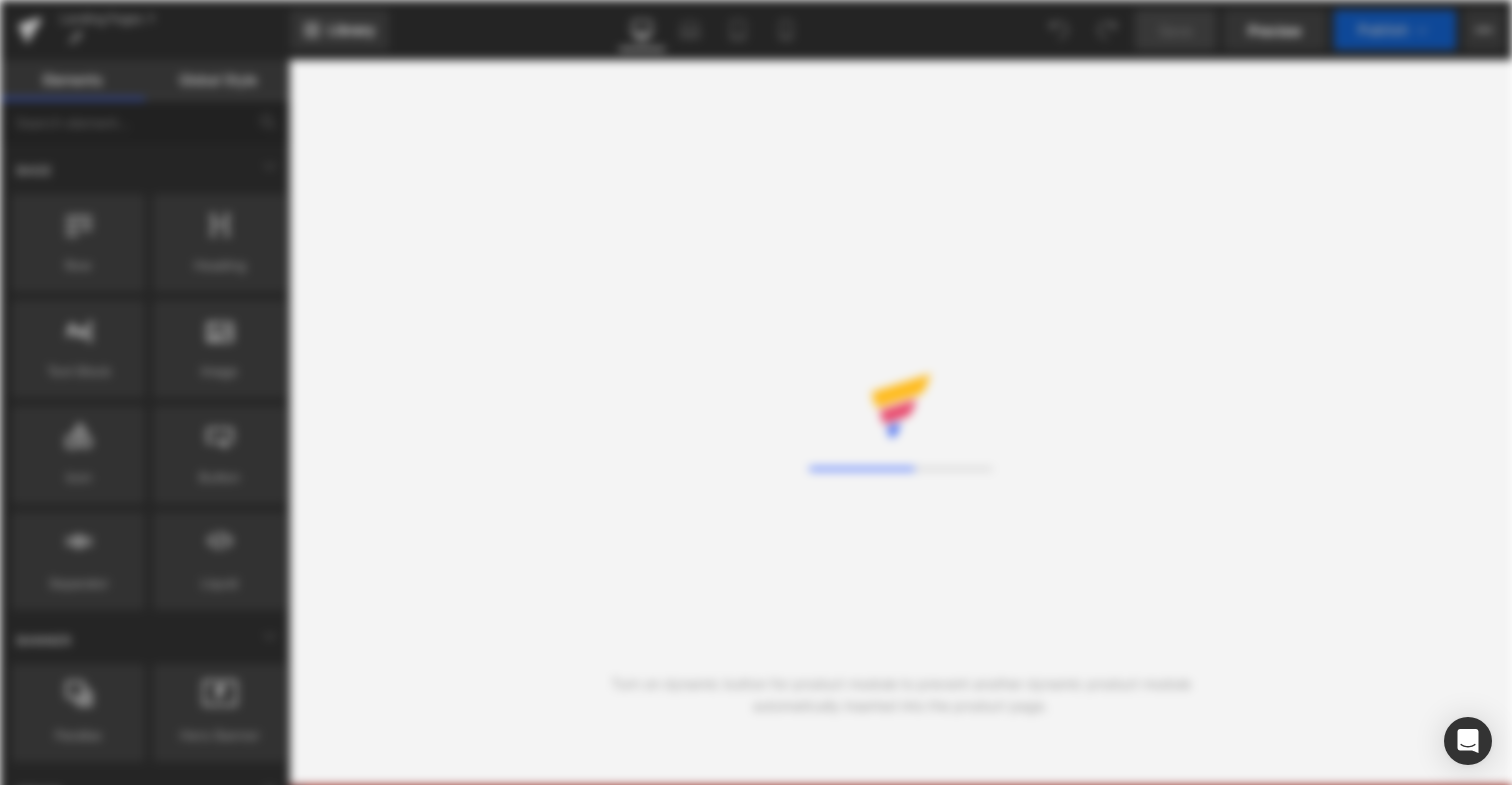 scroll, scrollTop: 0, scrollLeft: 0, axis: both 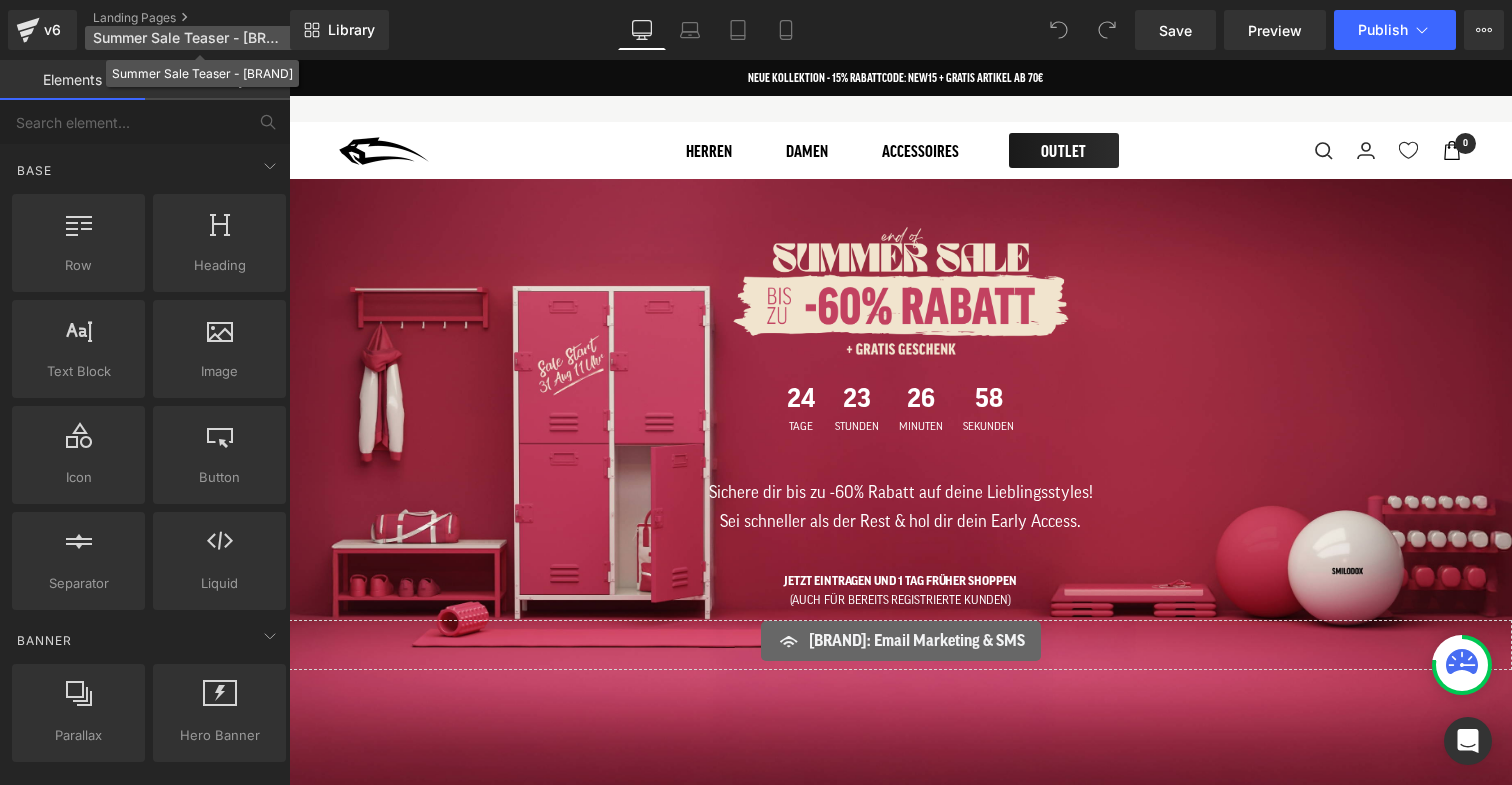 click on "Summer Sale Teaser - [BRAND]" at bounding box center (189, 38) 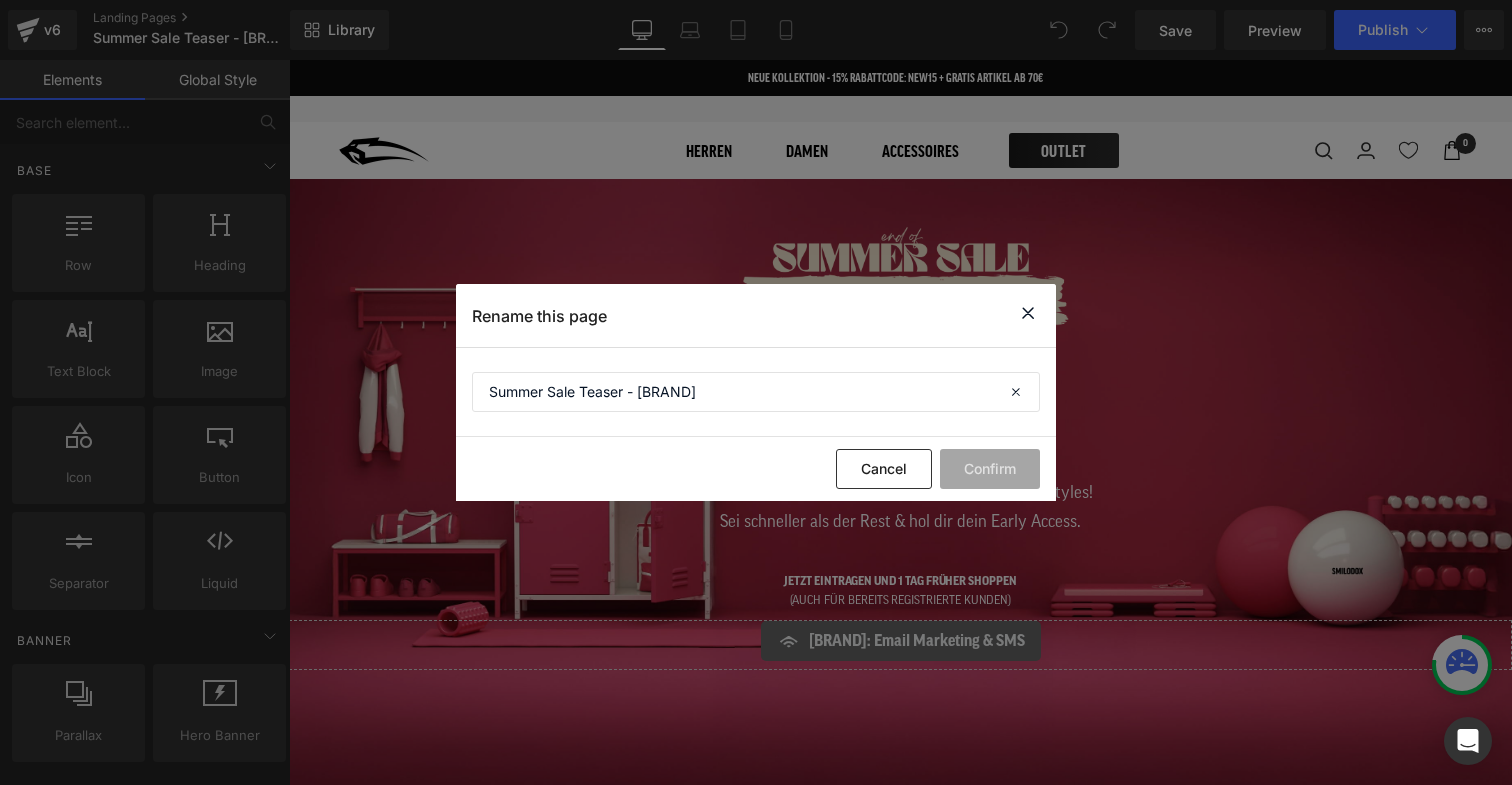 click at bounding box center [1028, 313] 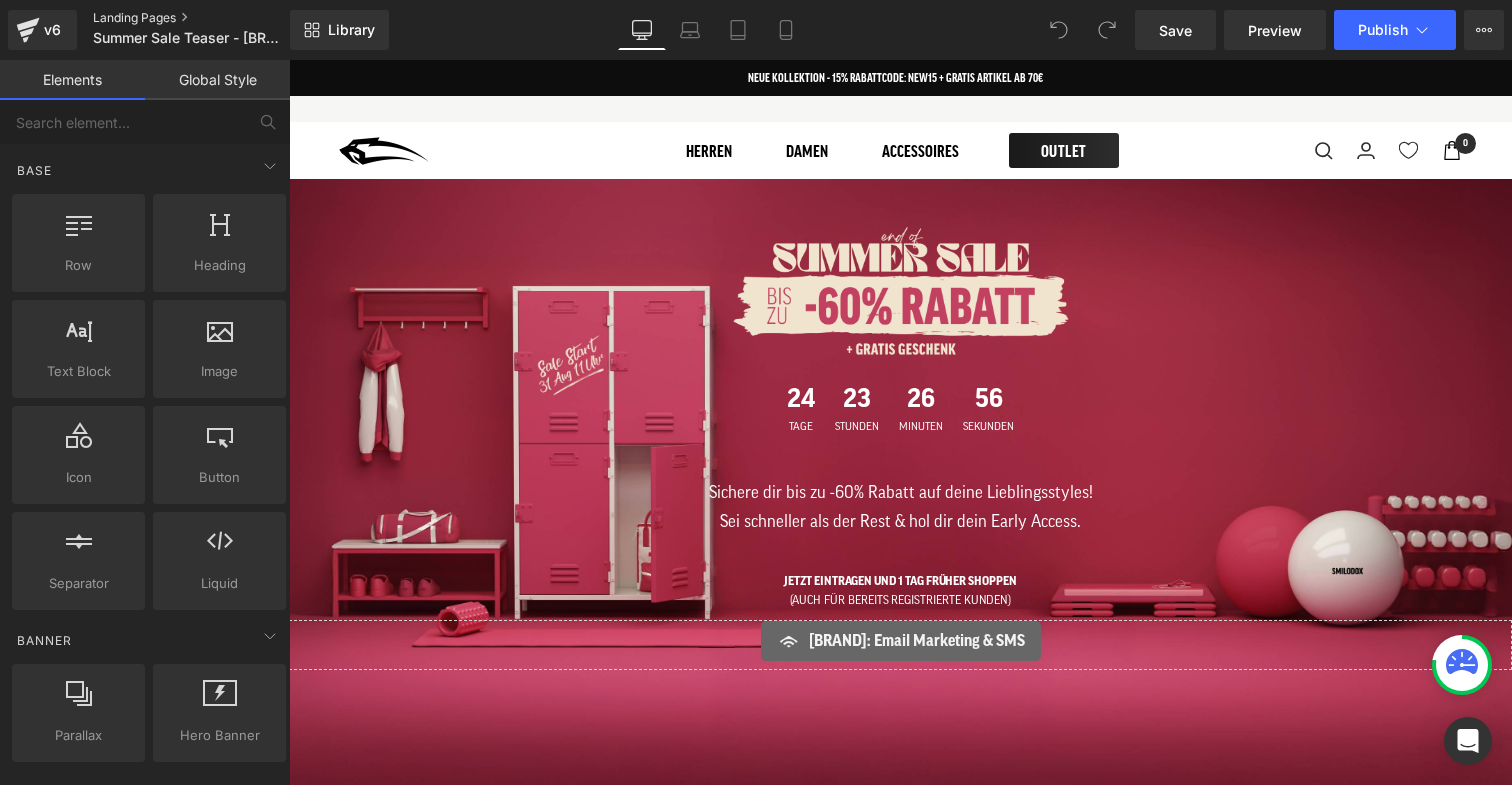 click on "Landing Pages" at bounding box center (208, 18) 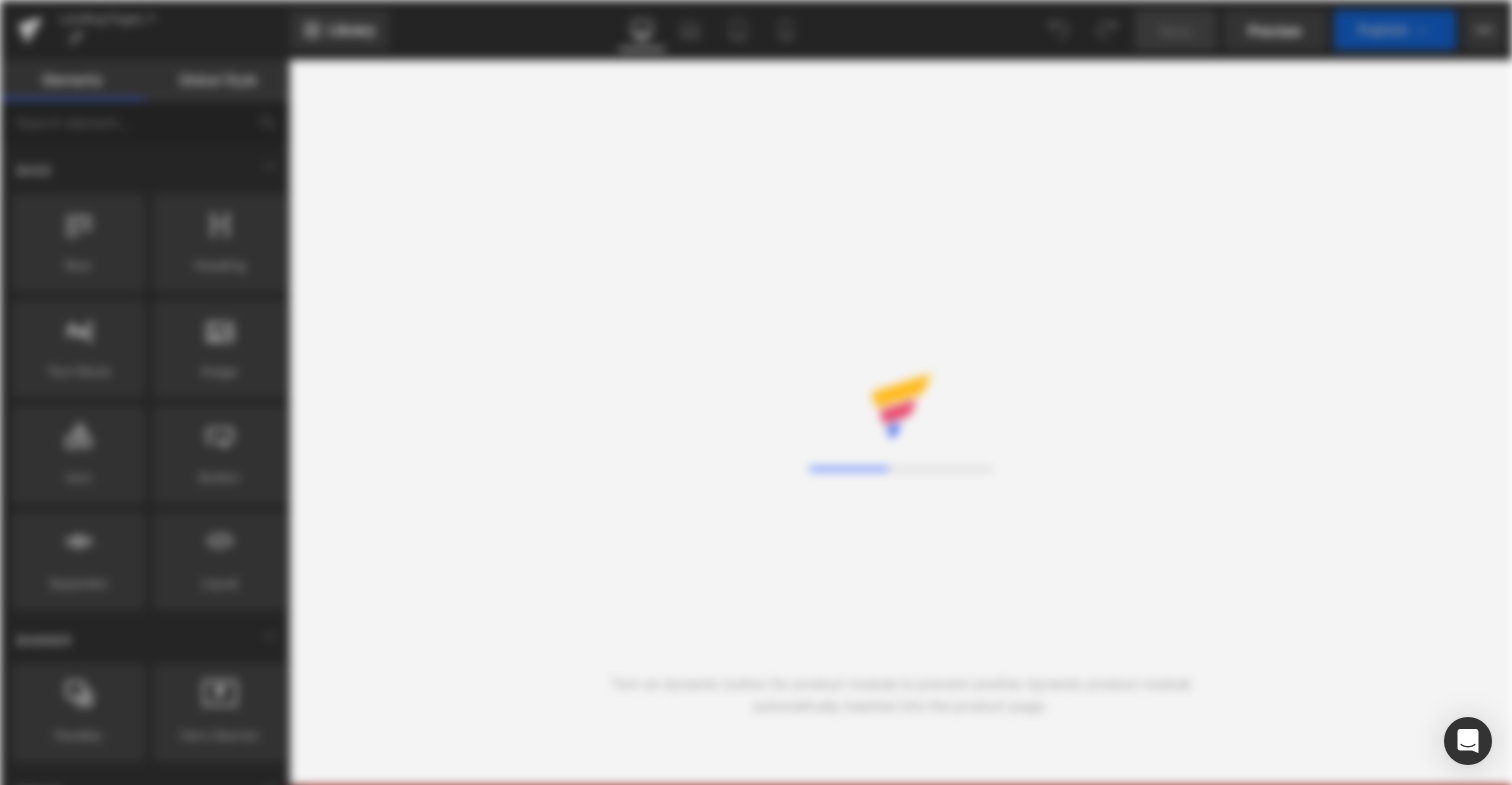 scroll, scrollTop: 0, scrollLeft: 0, axis: both 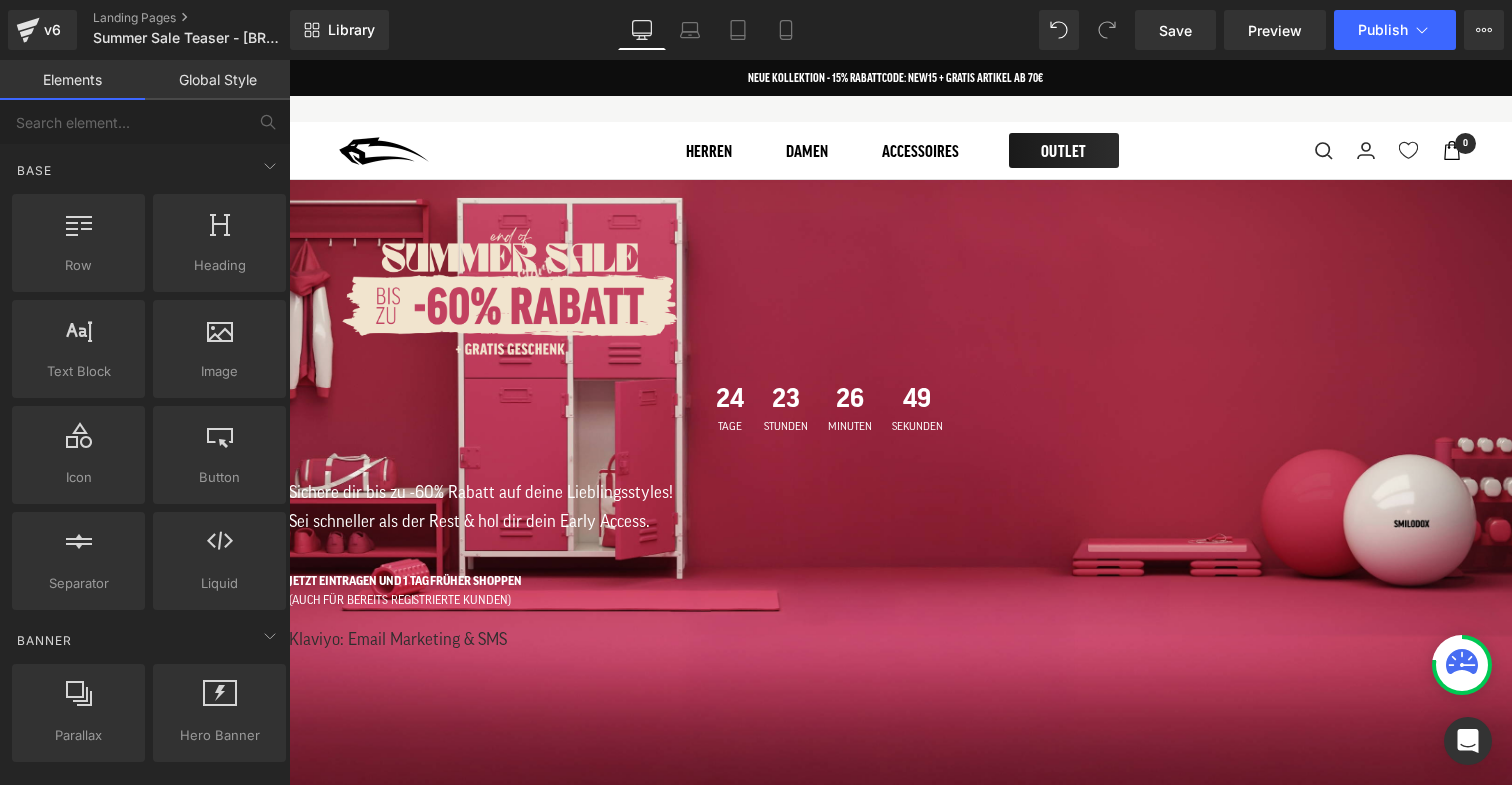 click 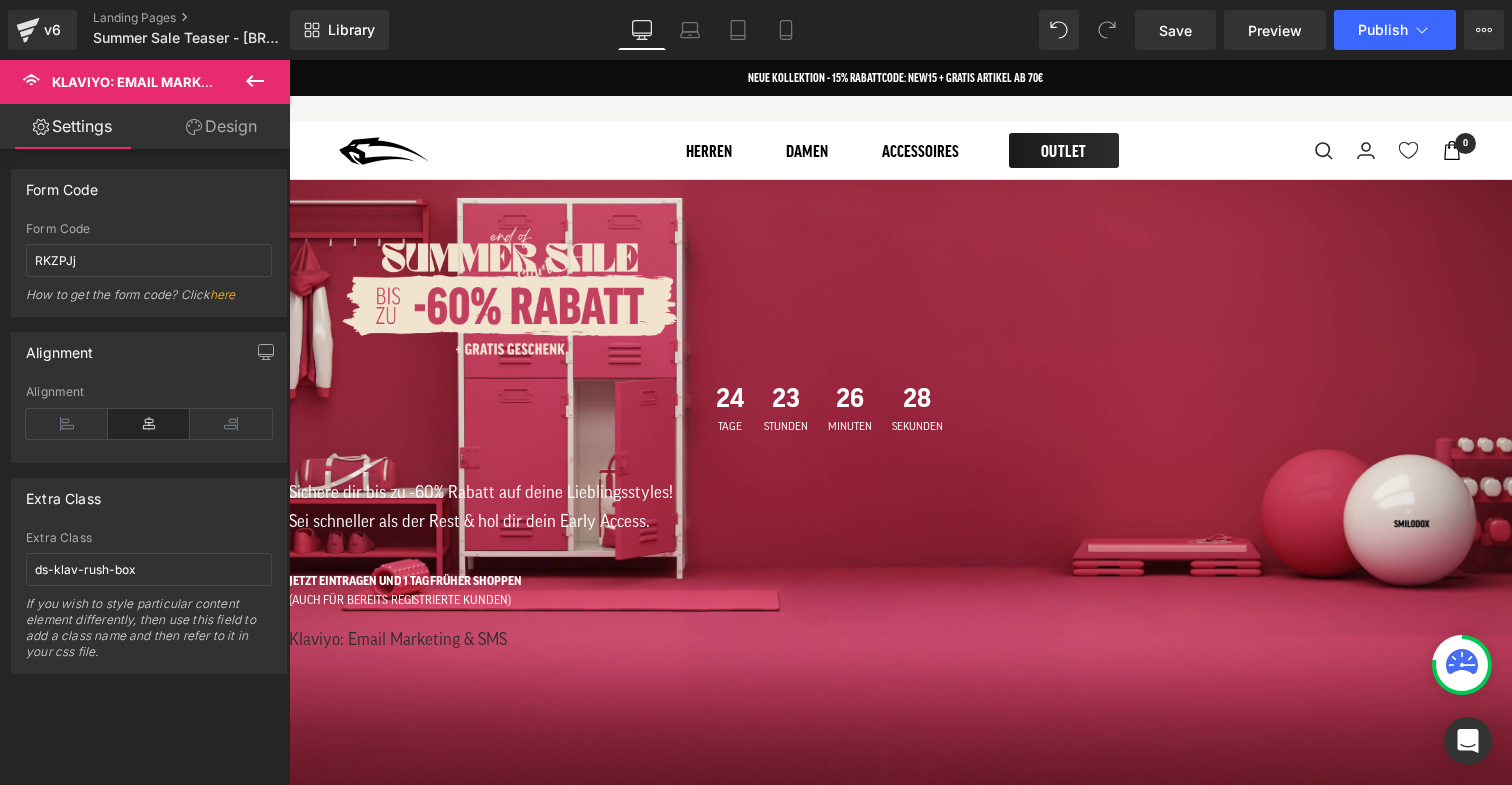 click 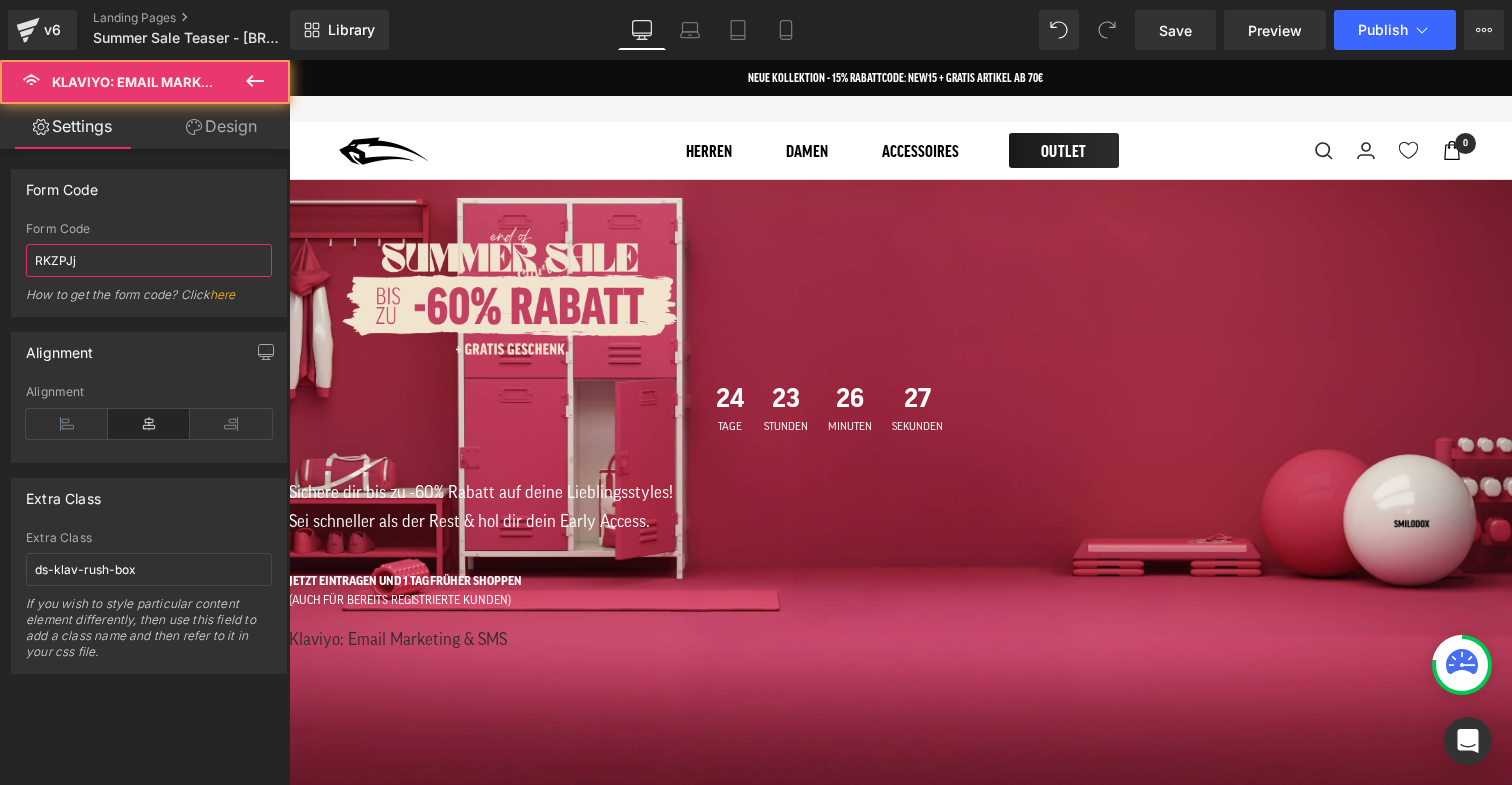 click on "RKZPJj" at bounding box center (149, 260) 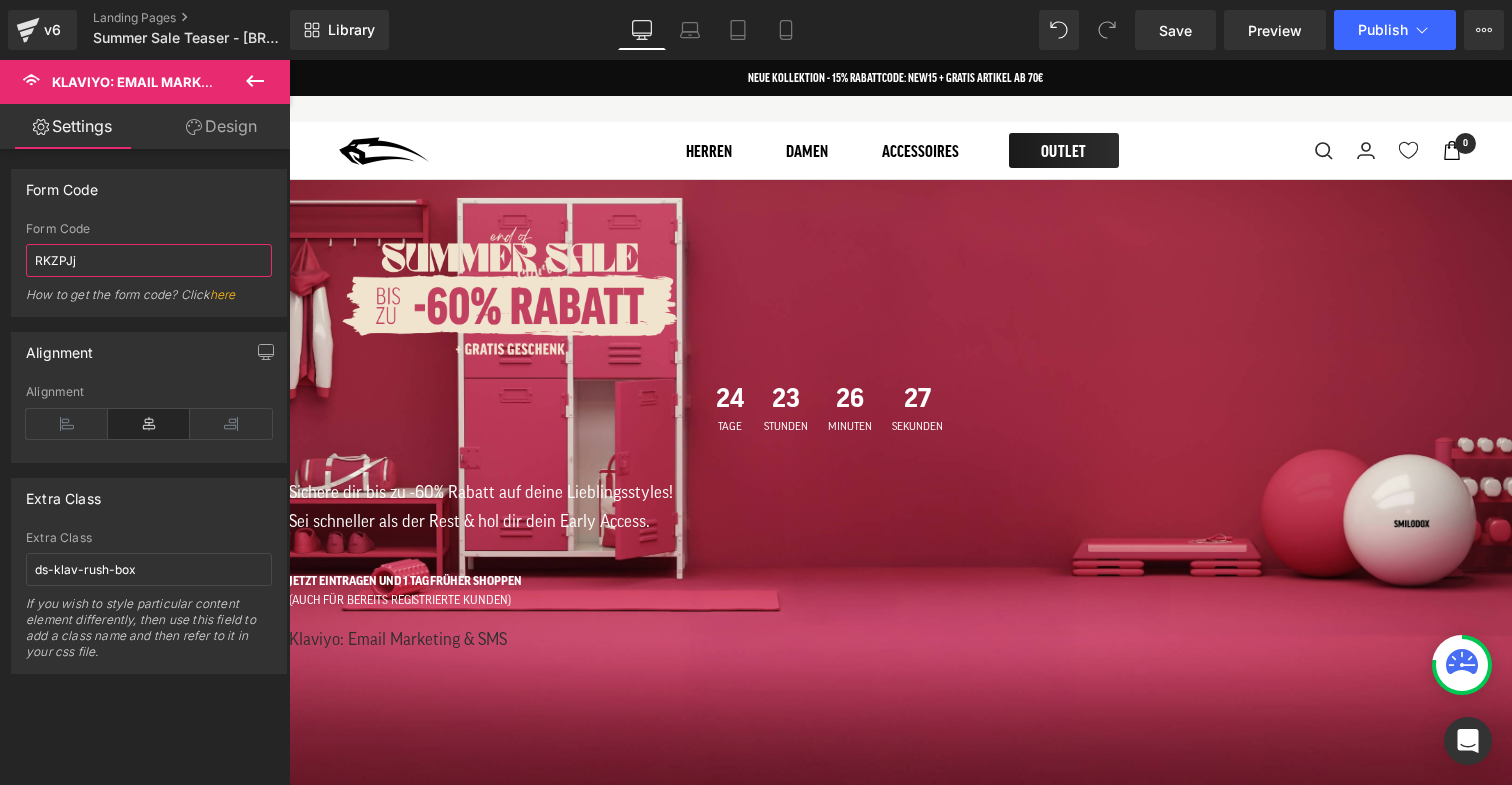 paste on "Uadq4k" 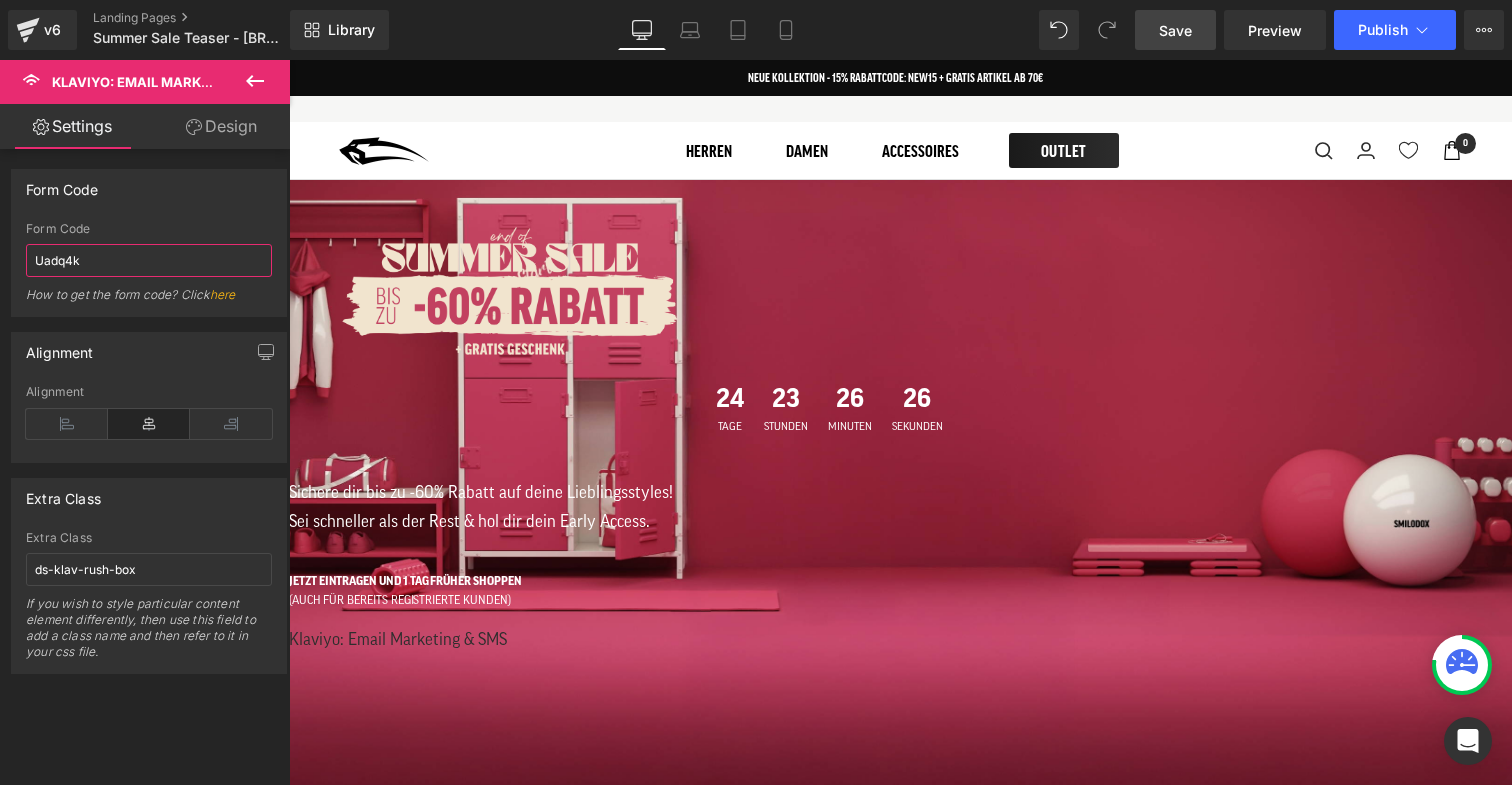type on "Uadq4k" 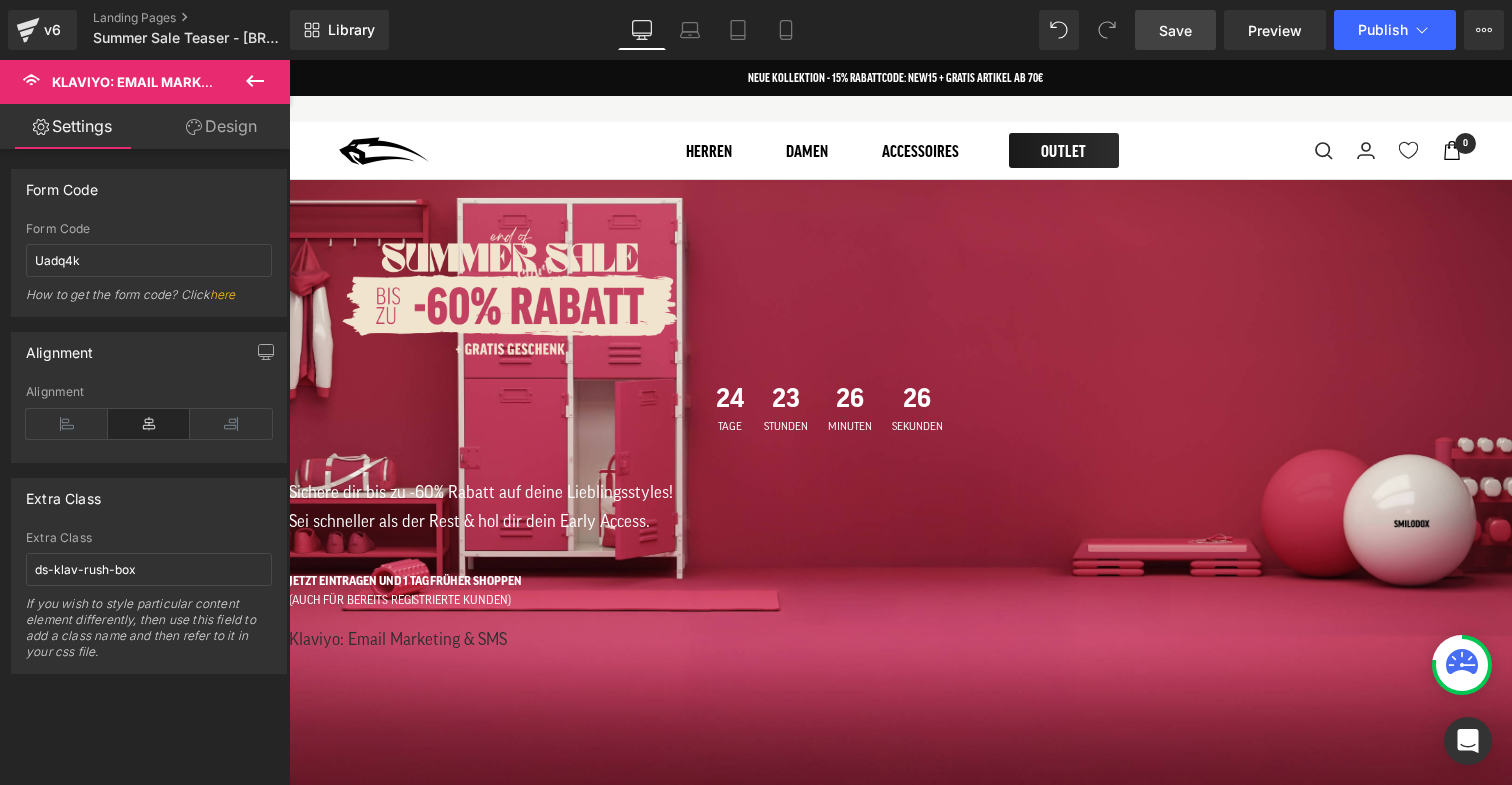 click on "Save" at bounding box center [1175, 30] 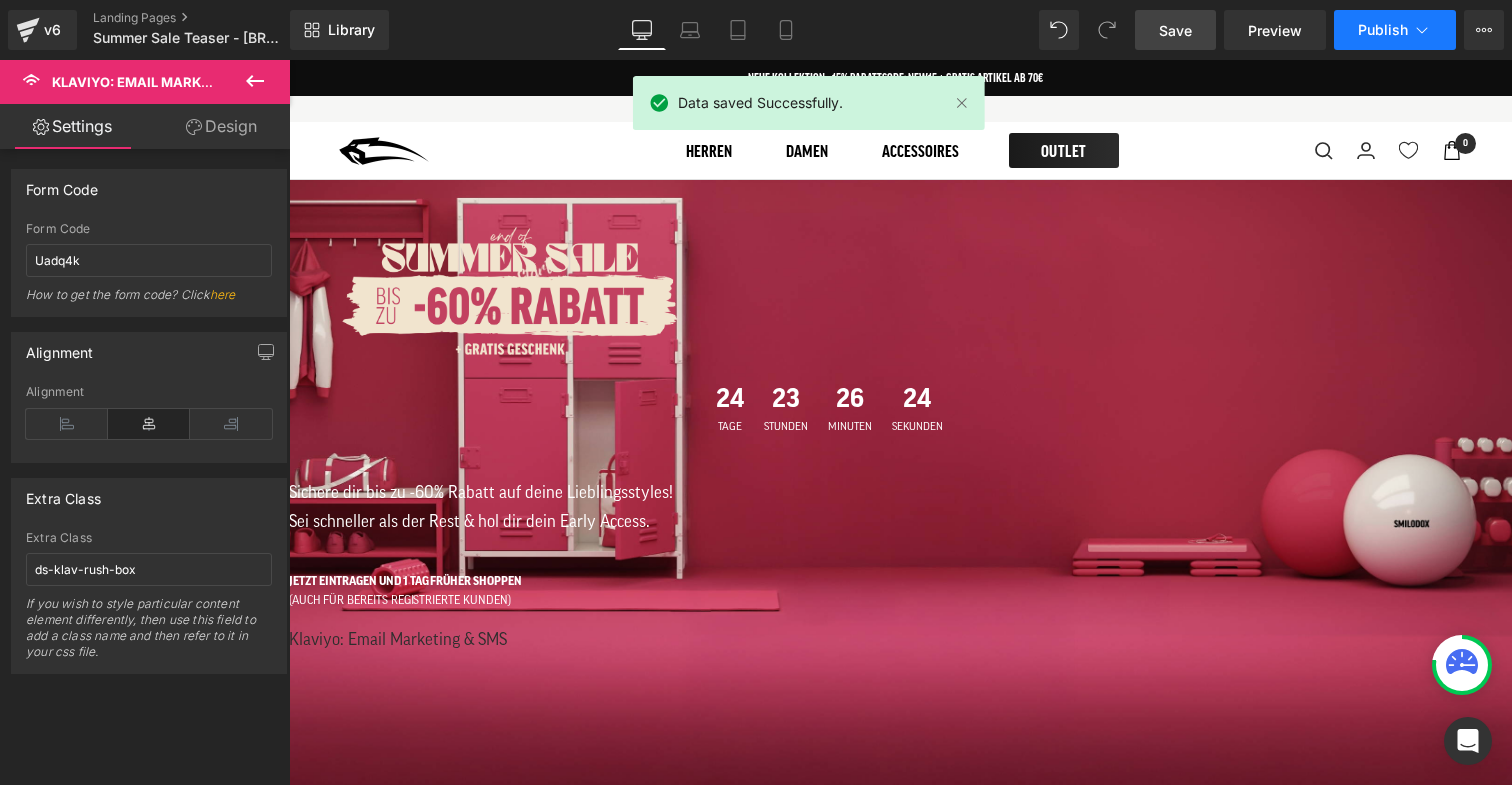 click on "Publish" at bounding box center [1395, 30] 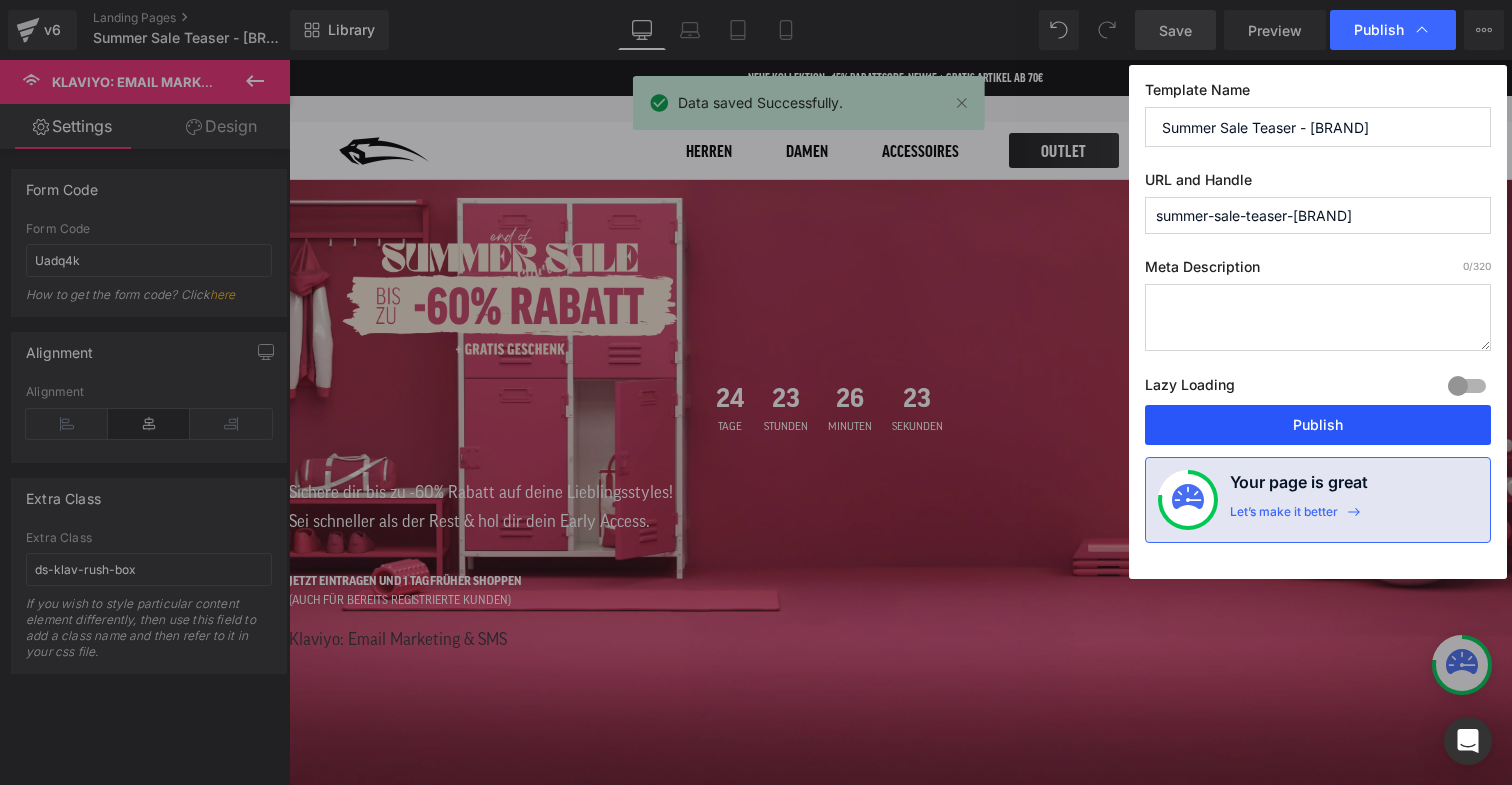 click on "Publish" at bounding box center (1318, 425) 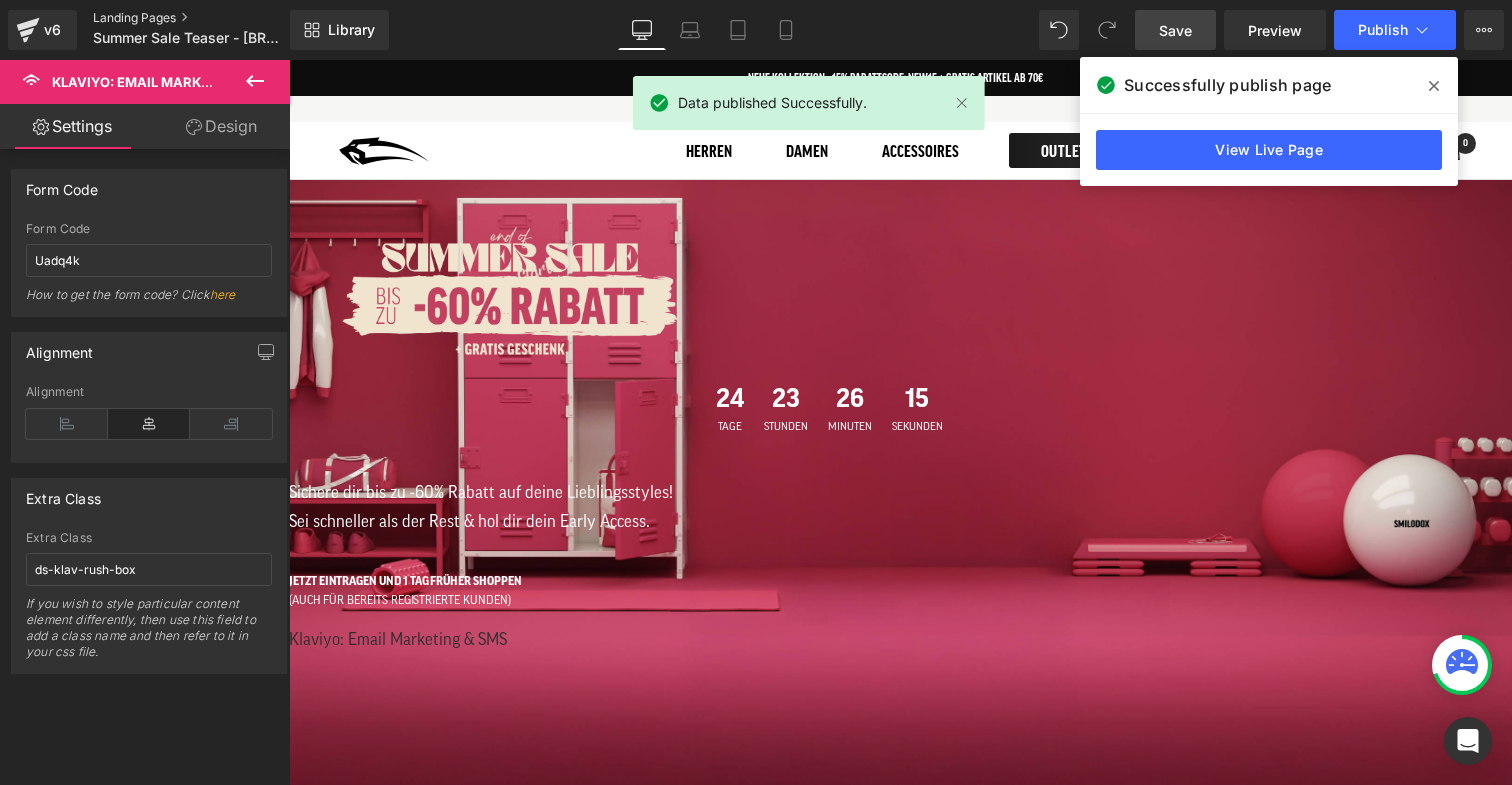 click on "Landing Pages" at bounding box center (208, 18) 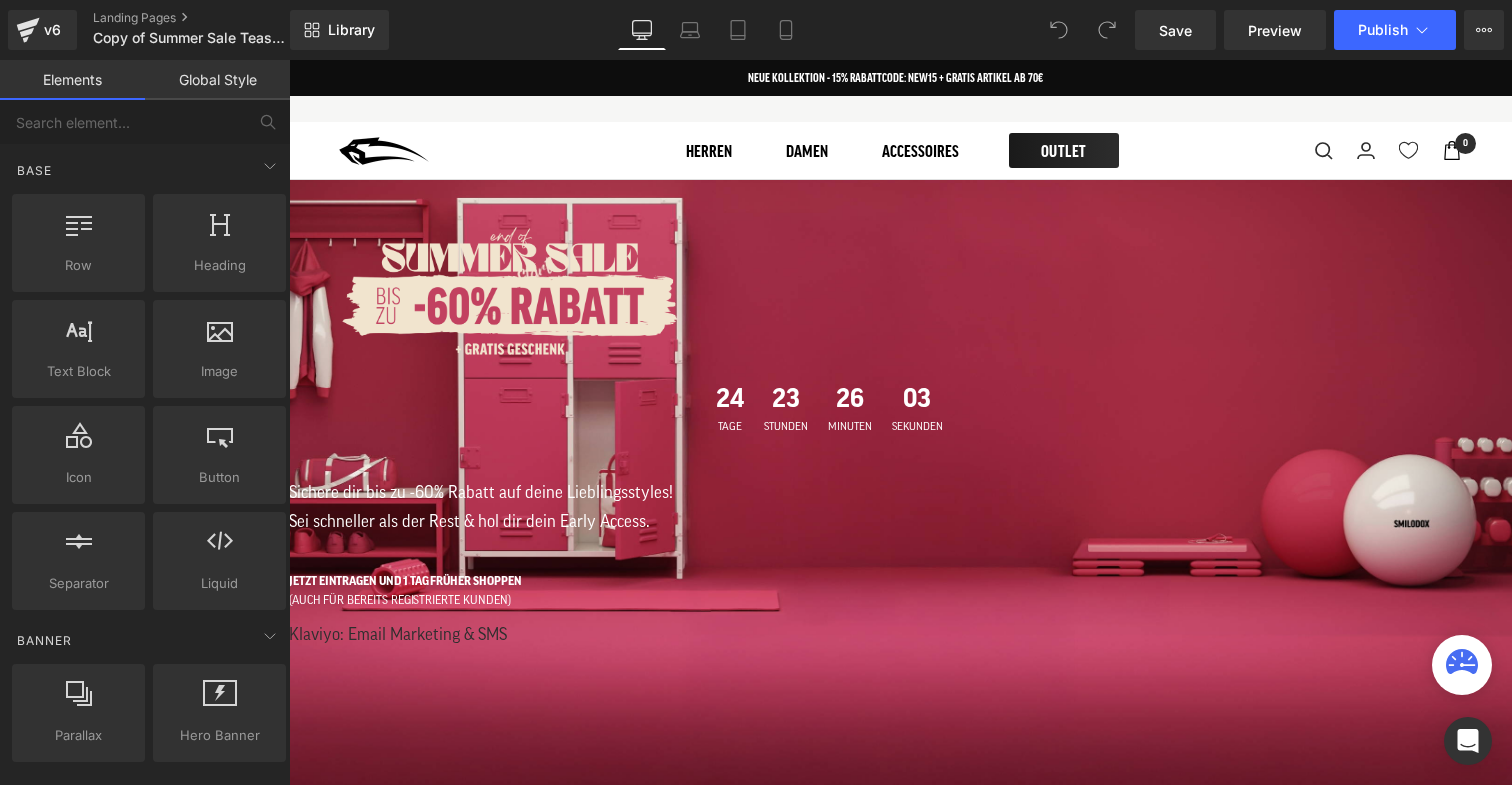 scroll, scrollTop: 0, scrollLeft: 0, axis: both 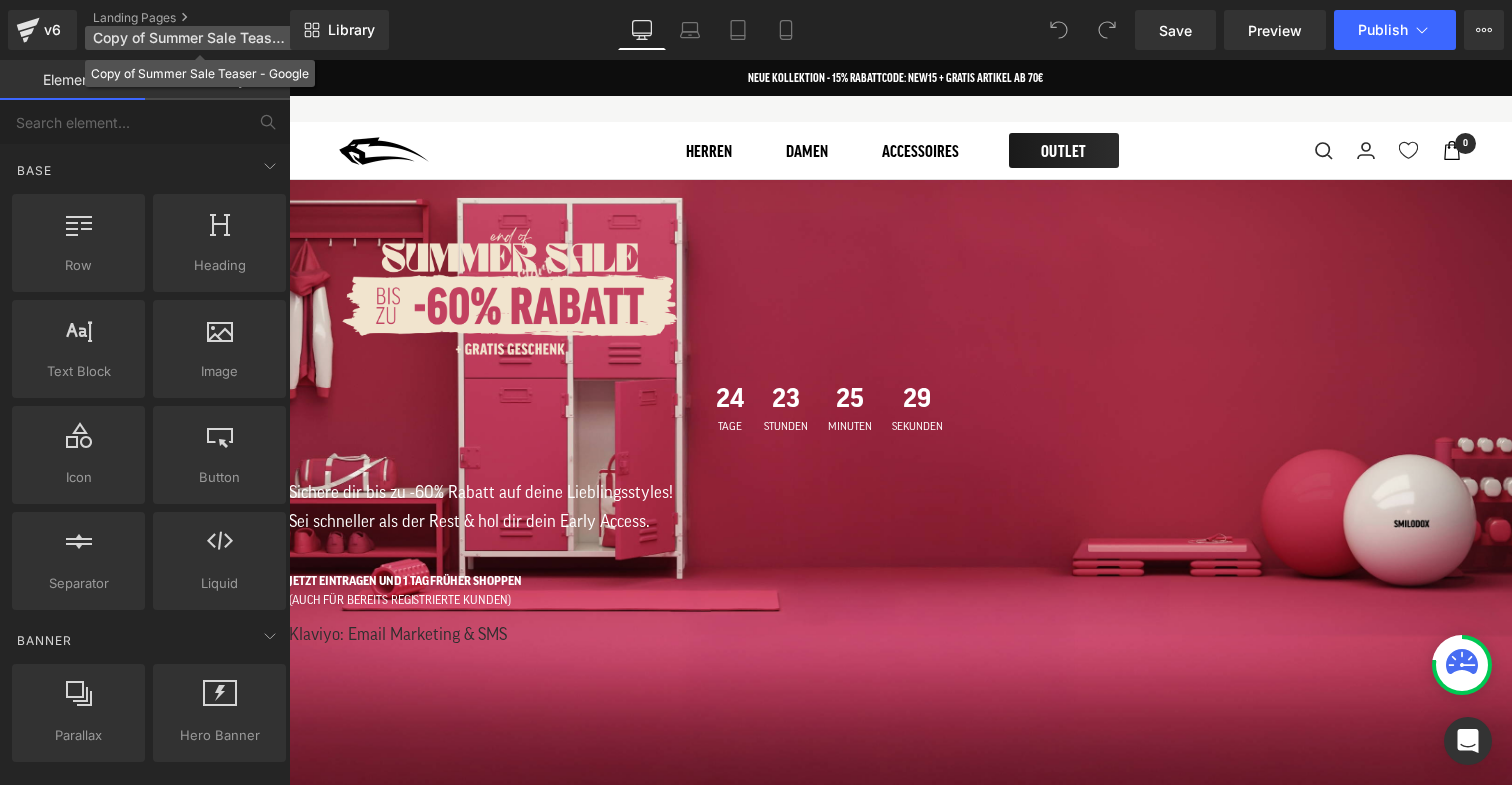 drag, startPoint x: 0, startPoint y: 0, endPoint x: 170, endPoint y: 37, distance: 173.97989 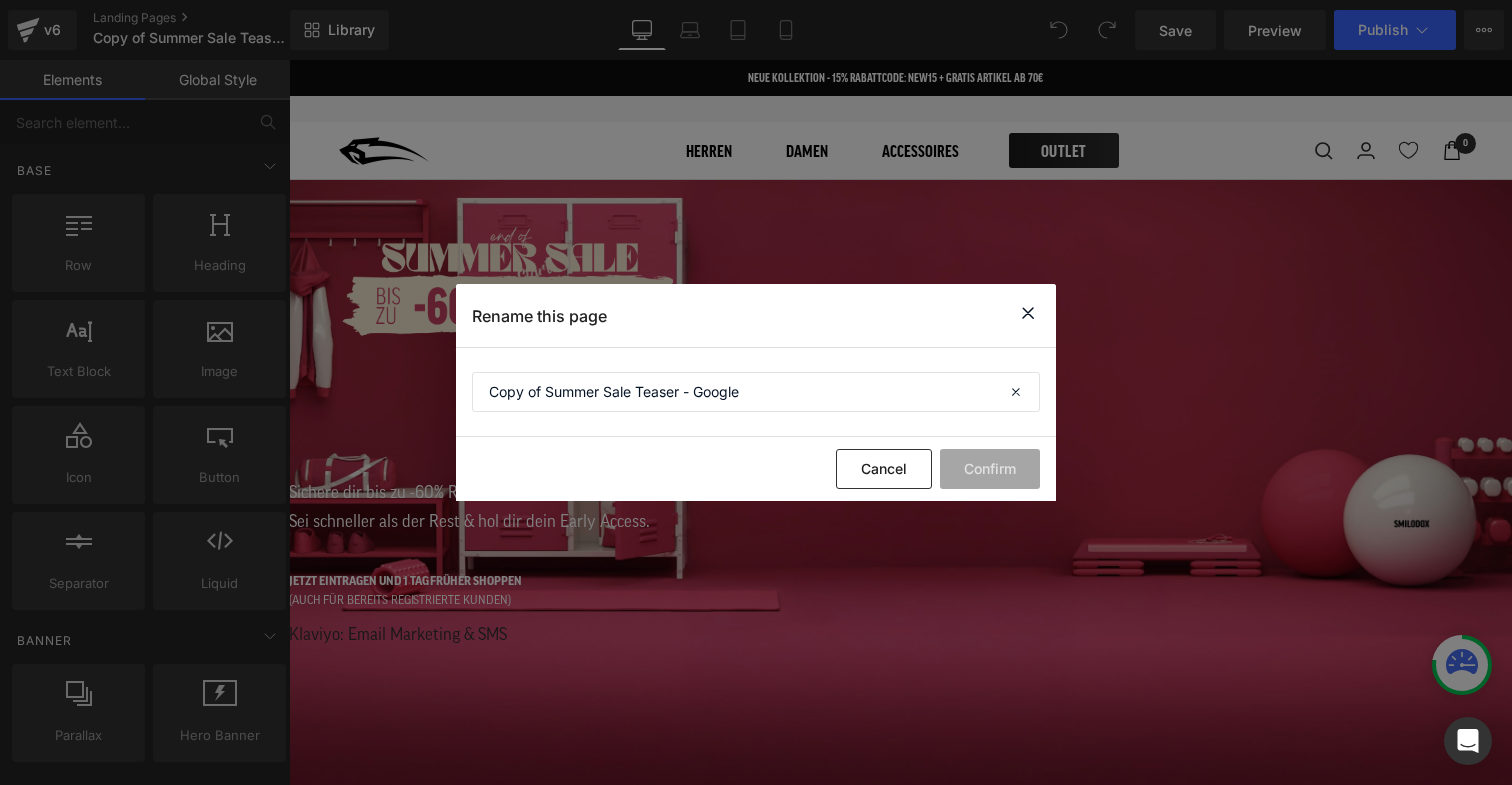 click at bounding box center (1028, 313) 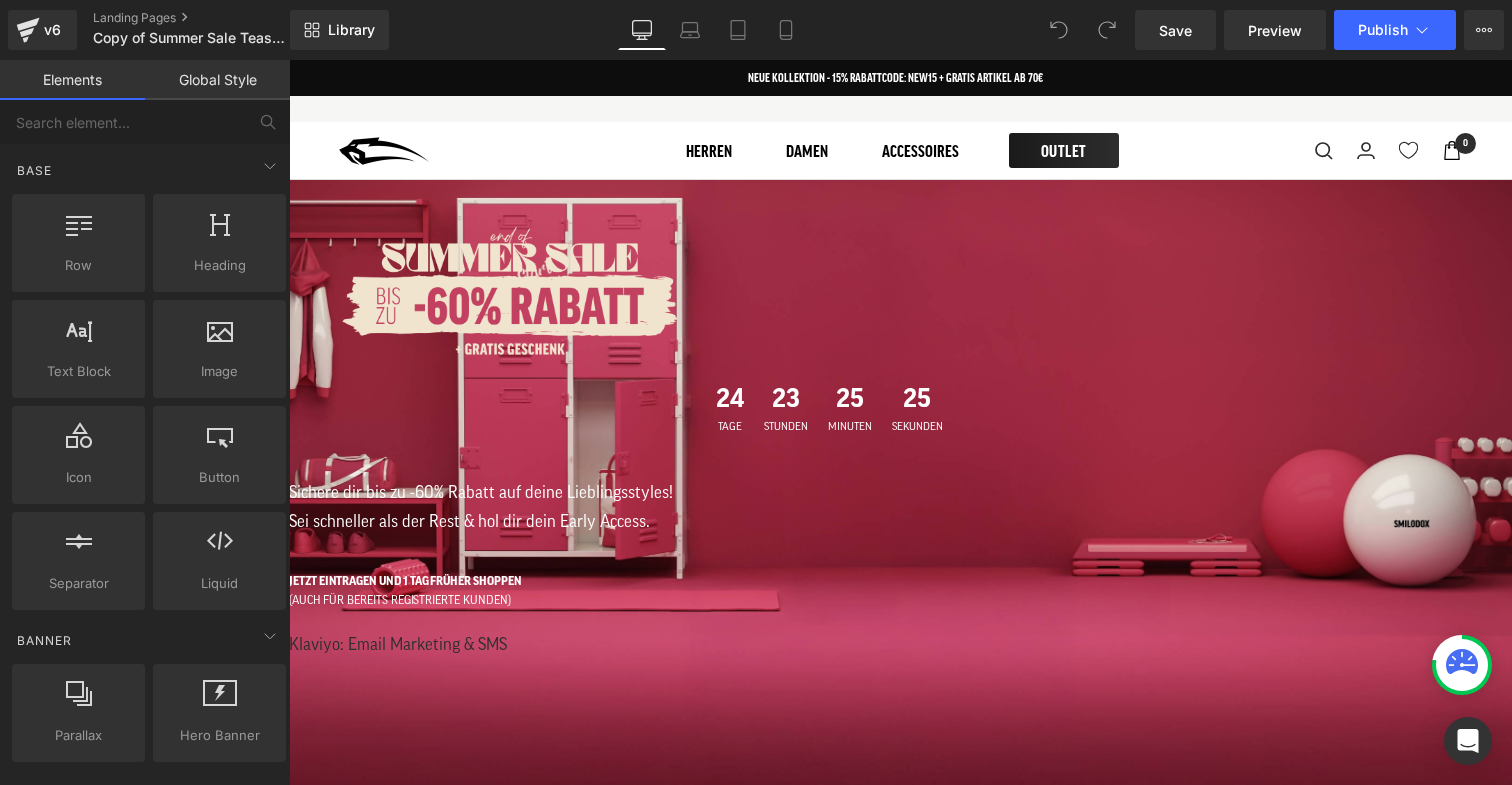 click 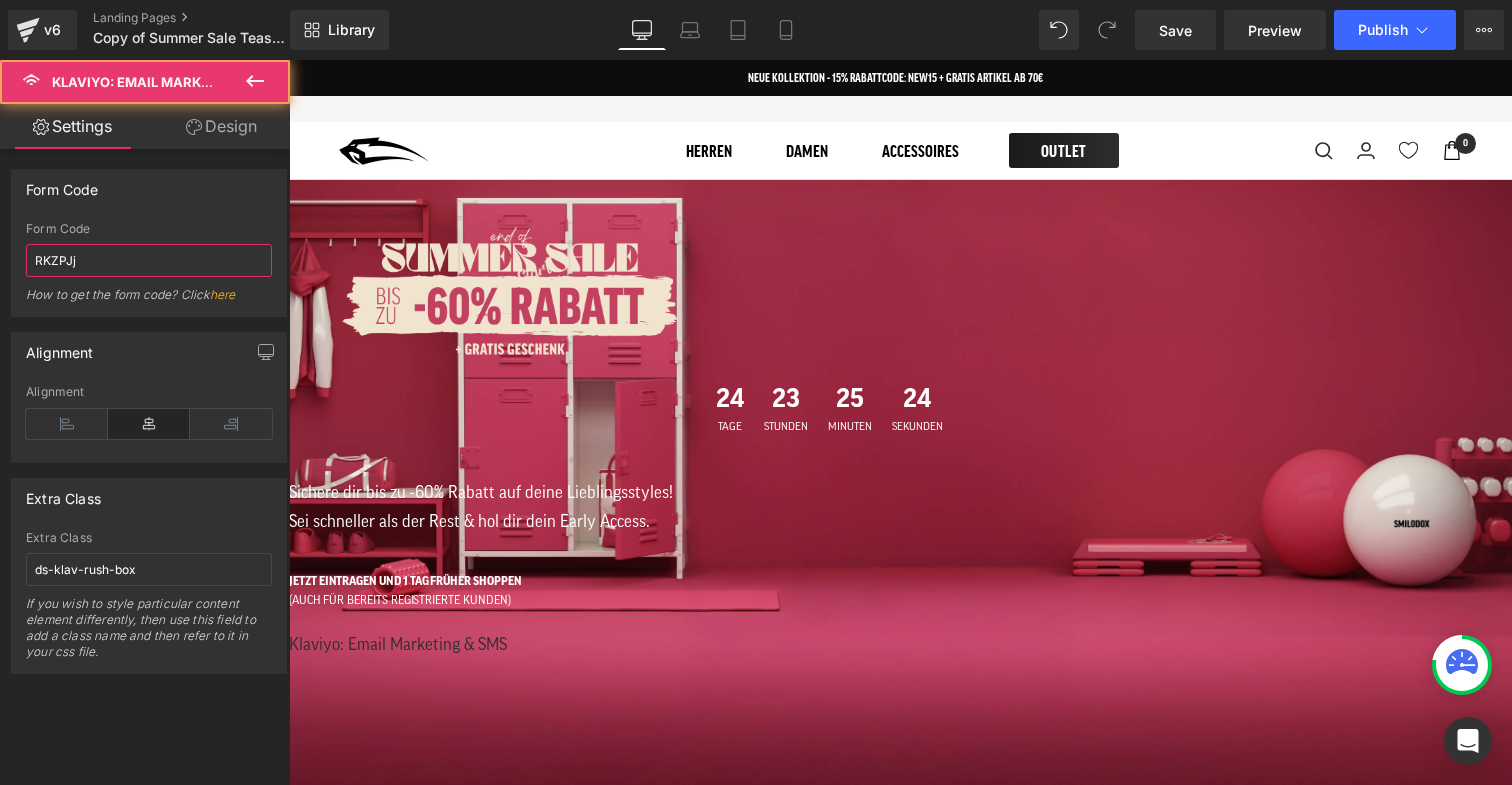 click on "RKZPJj" at bounding box center (149, 260) 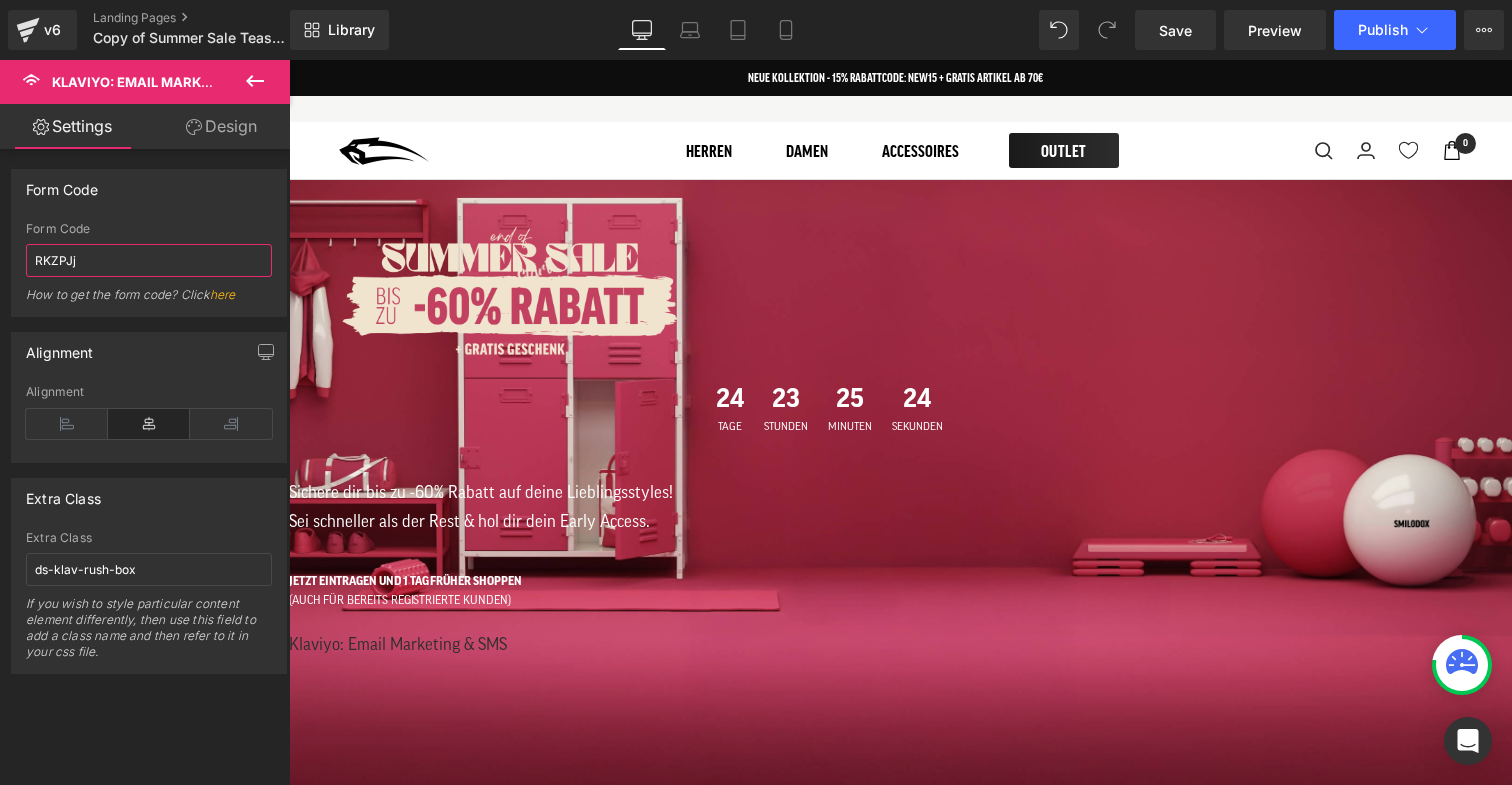 click on "RKZPJj" at bounding box center [149, 260] 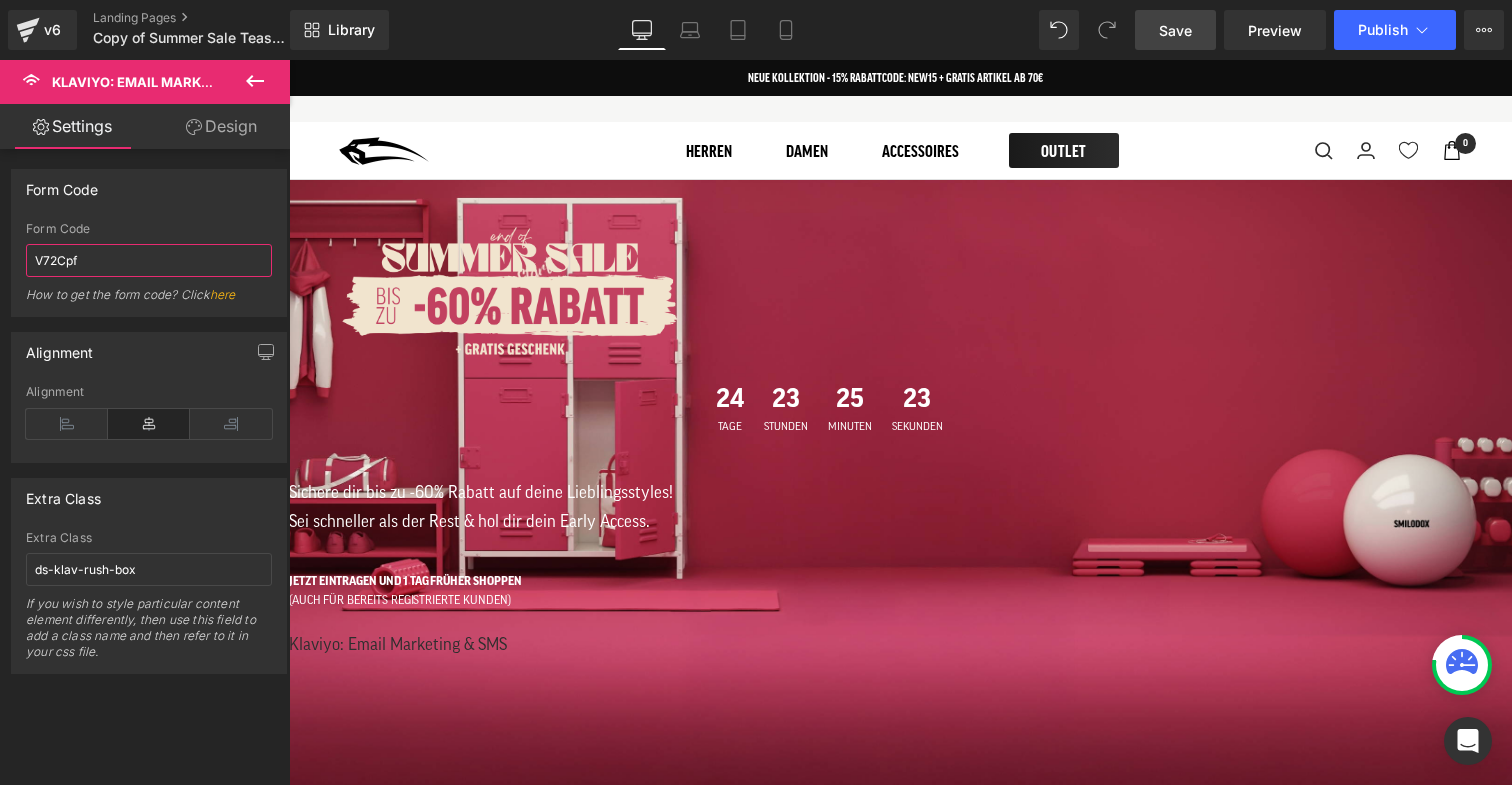 type on "V72Cpf" 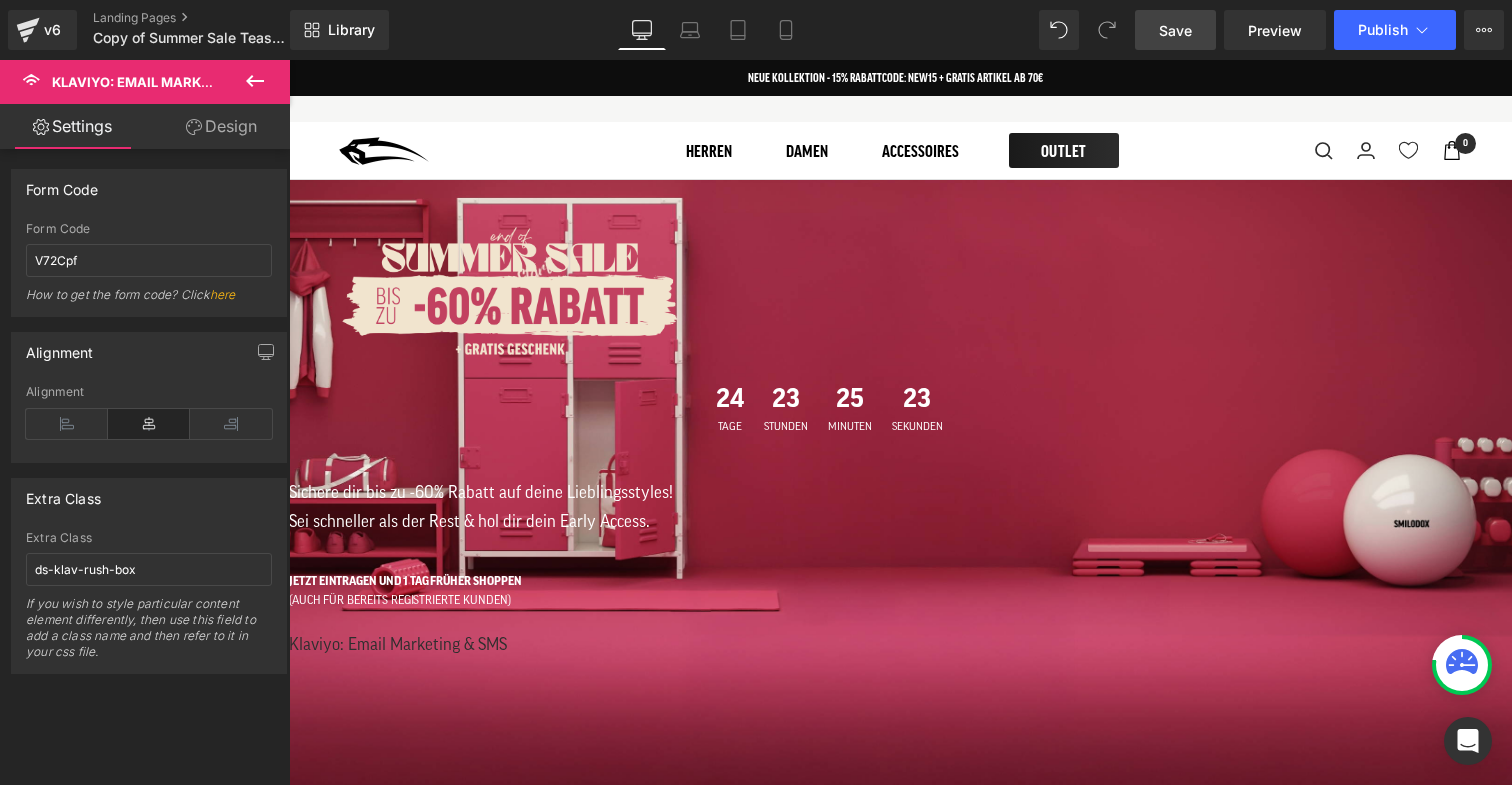 click on "Save" at bounding box center (1175, 30) 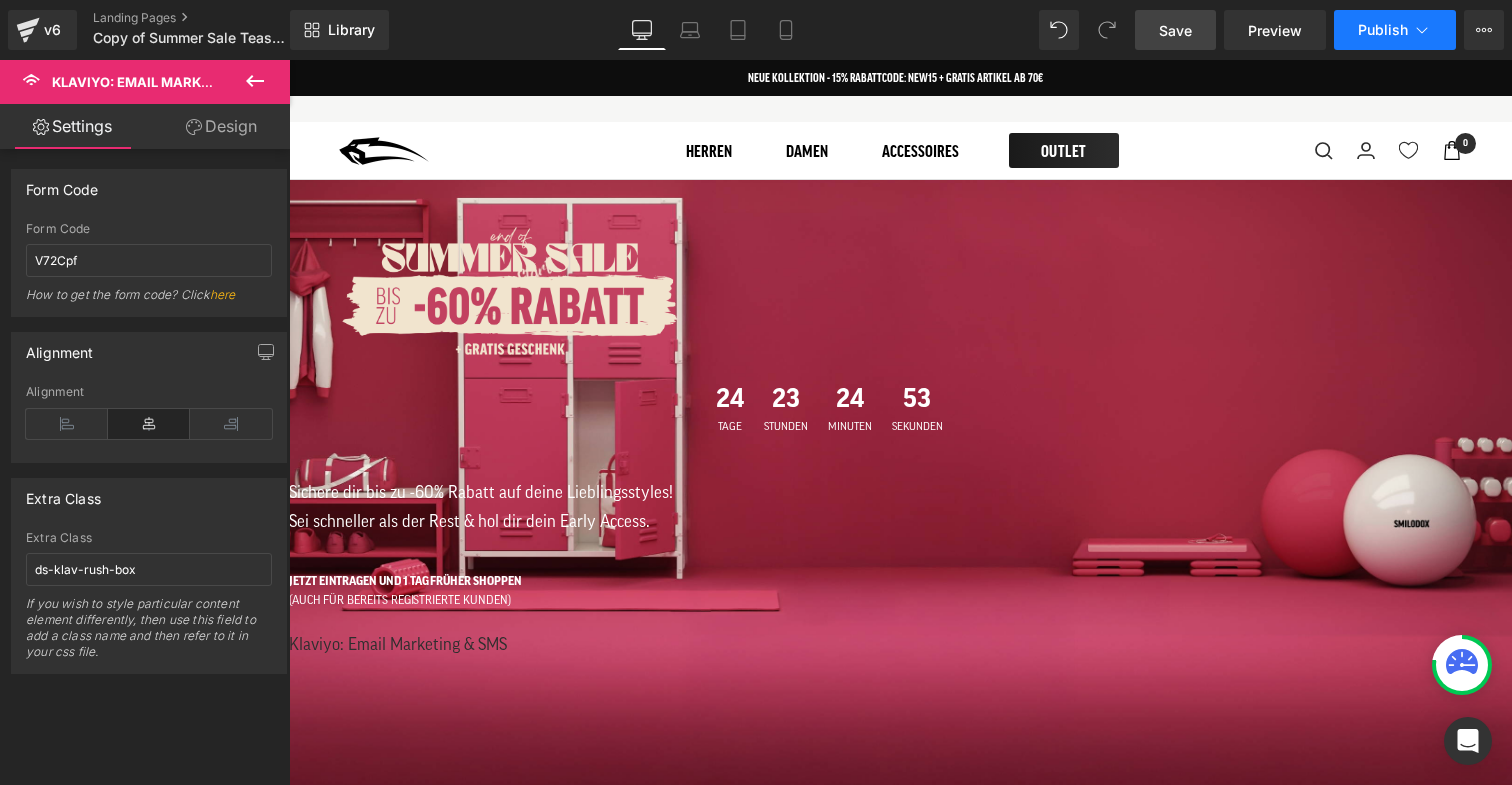 click on "Publish" at bounding box center (1395, 30) 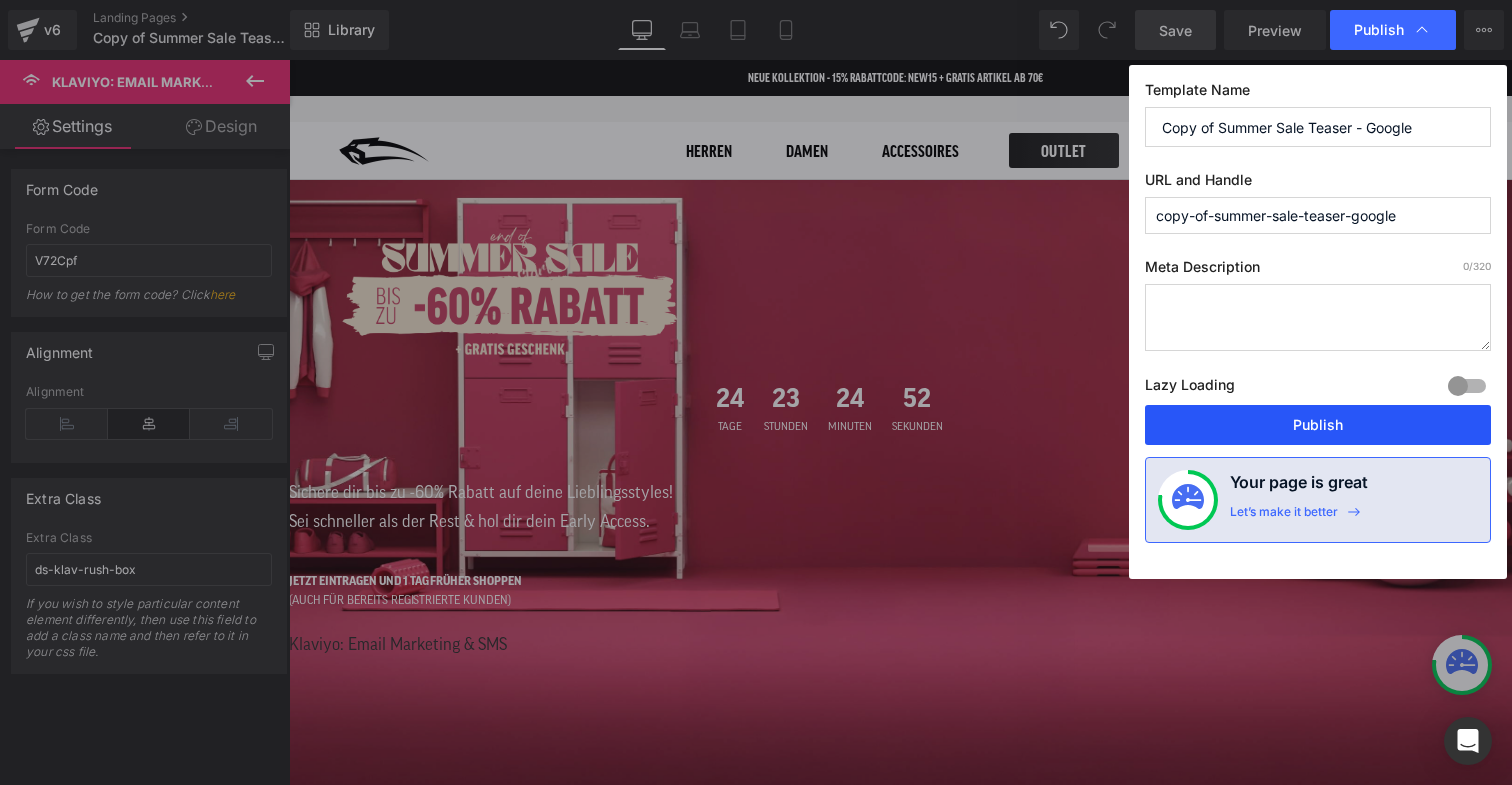 click on "Publish" at bounding box center [1318, 425] 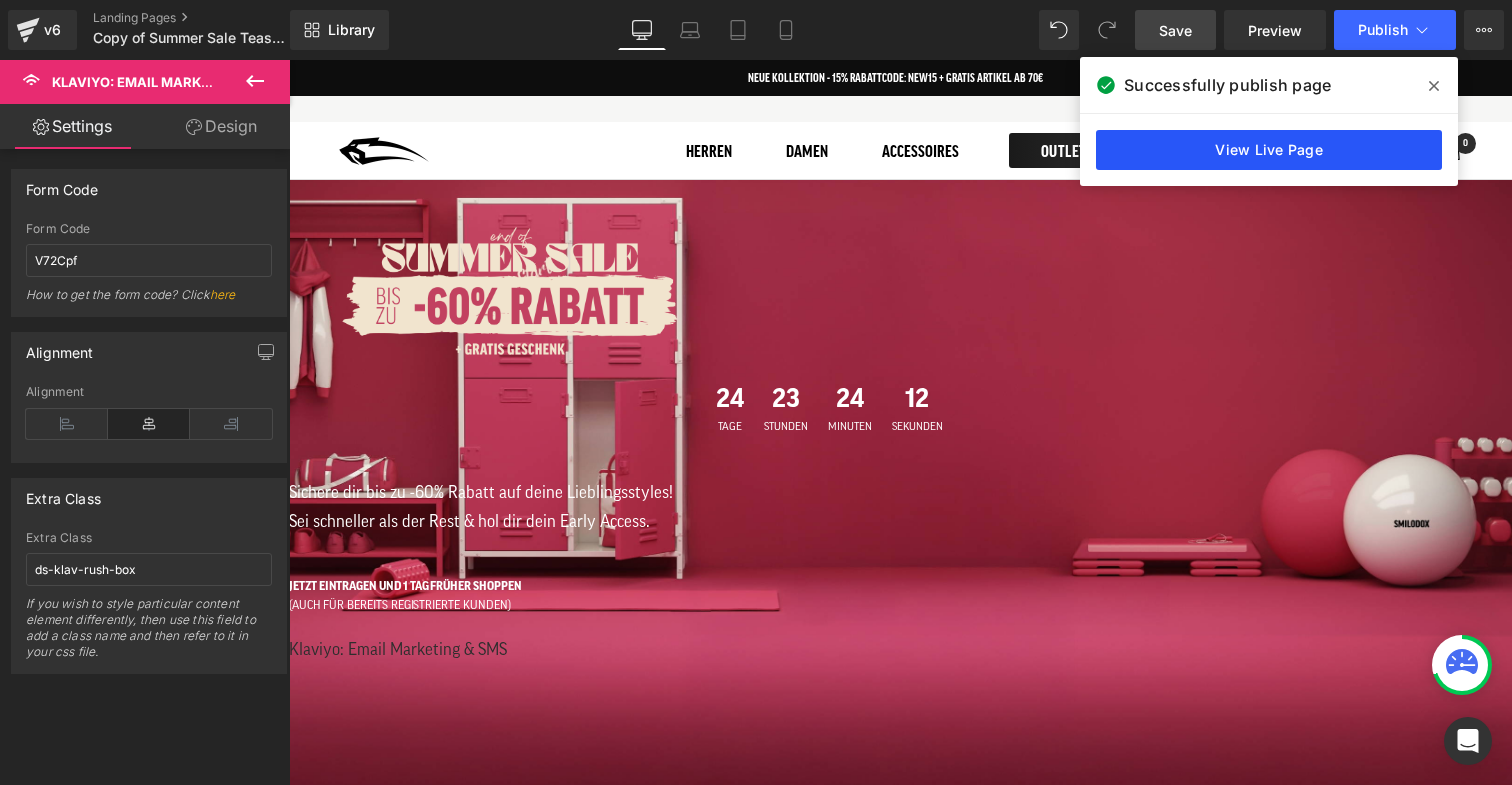 click on "View Live Page" at bounding box center [1269, 150] 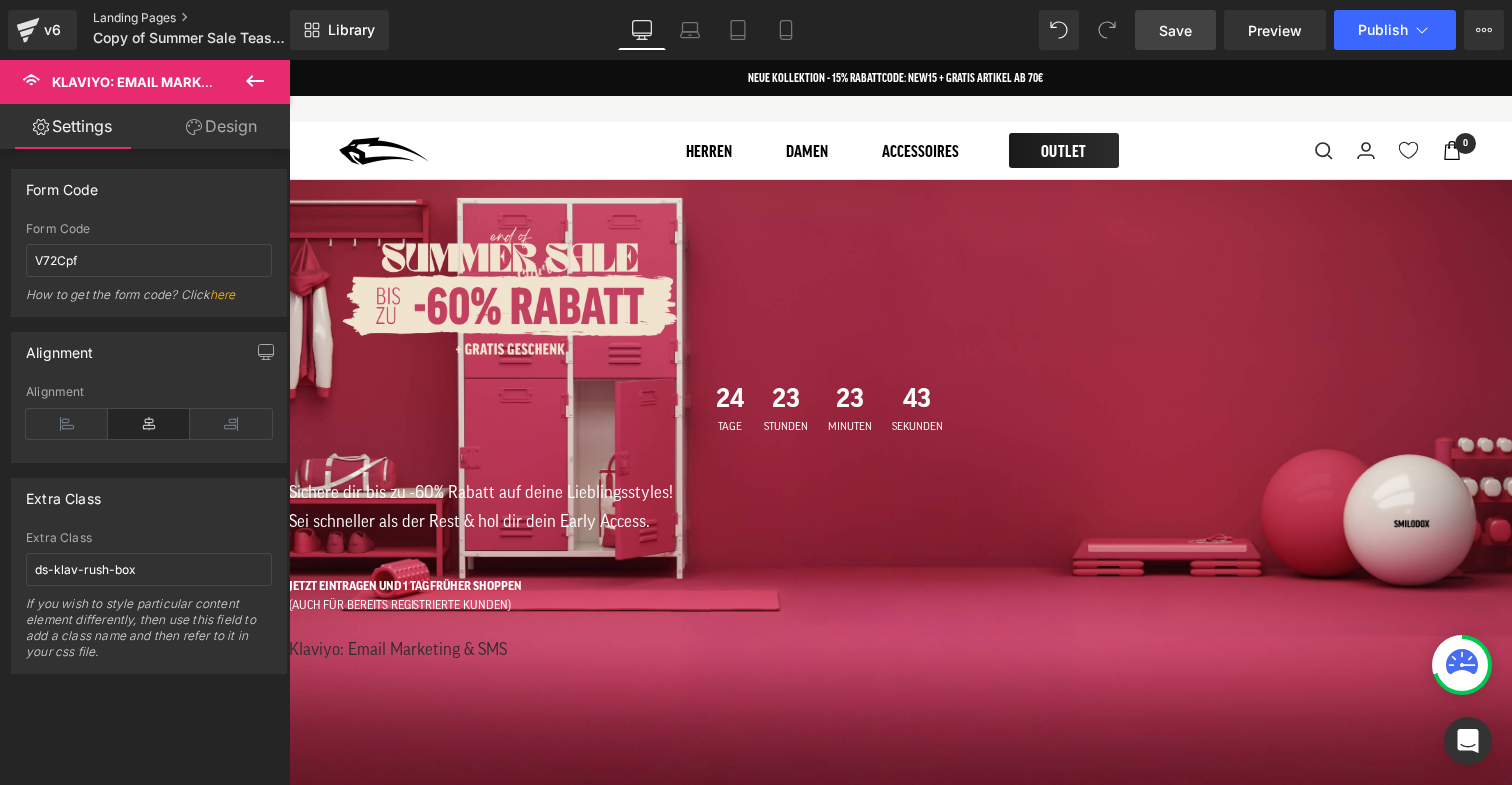 click on "Landing Pages" at bounding box center (208, 18) 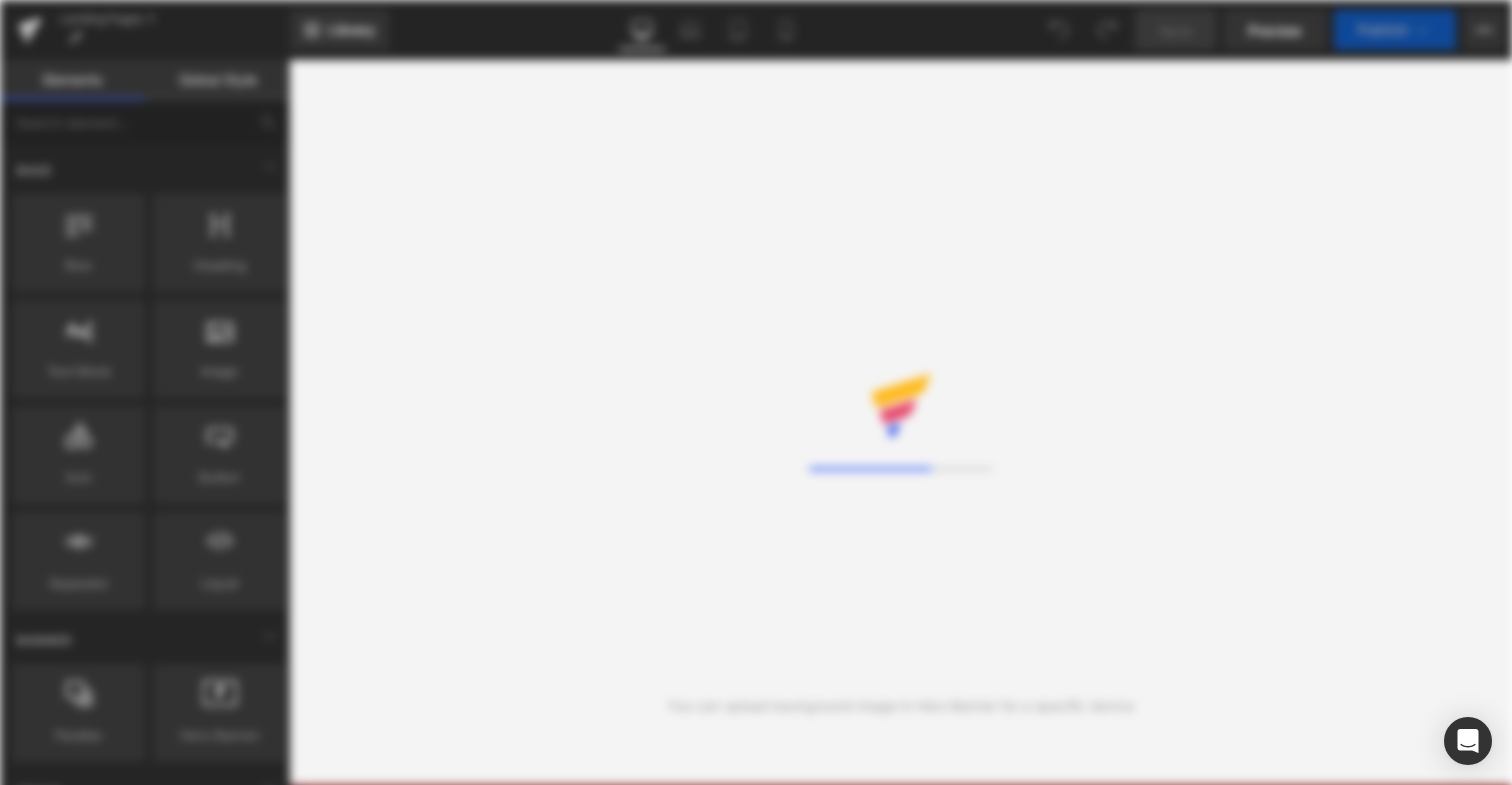 scroll, scrollTop: 0, scrollLeft: 0, axis: both 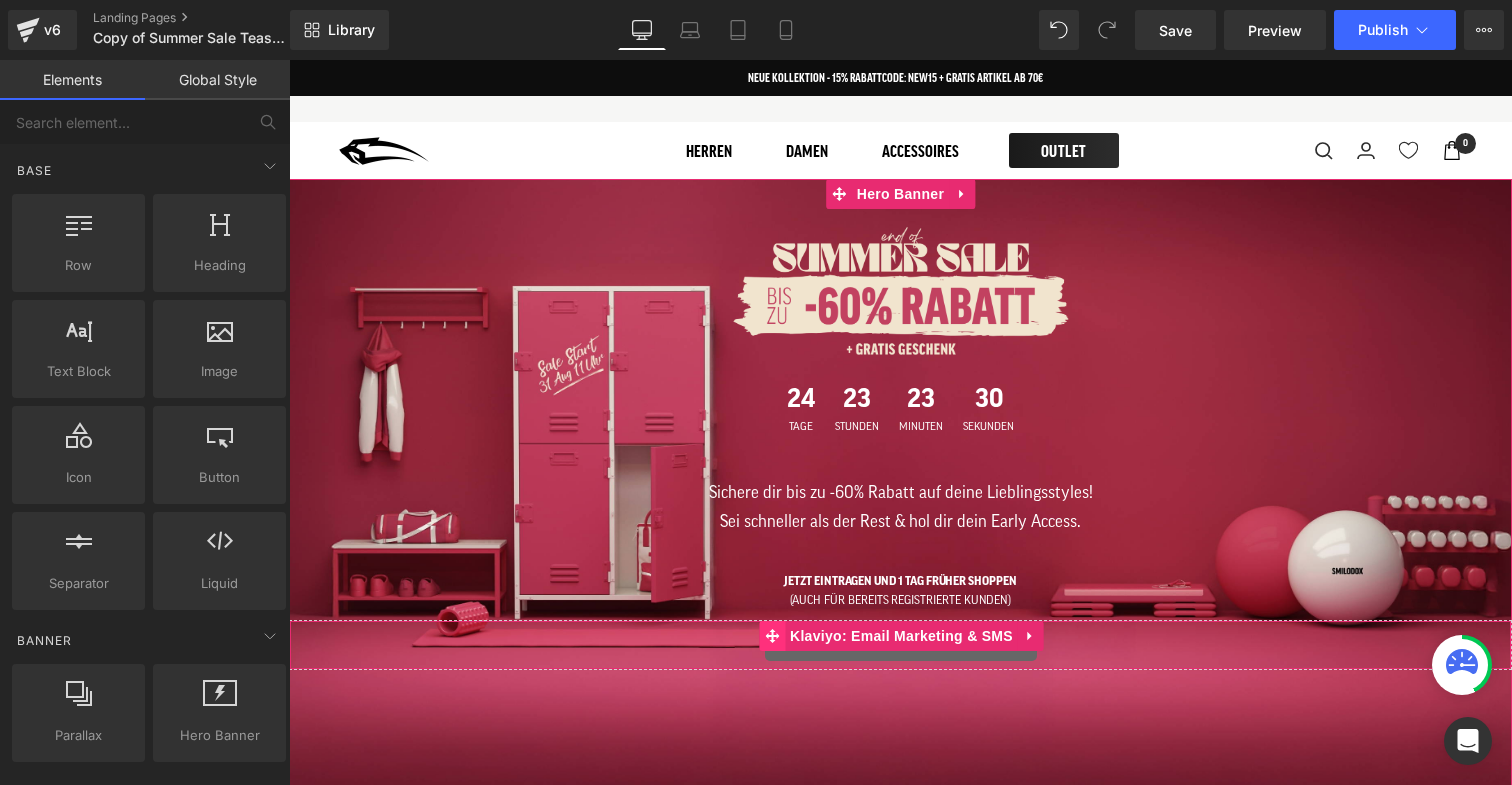 click 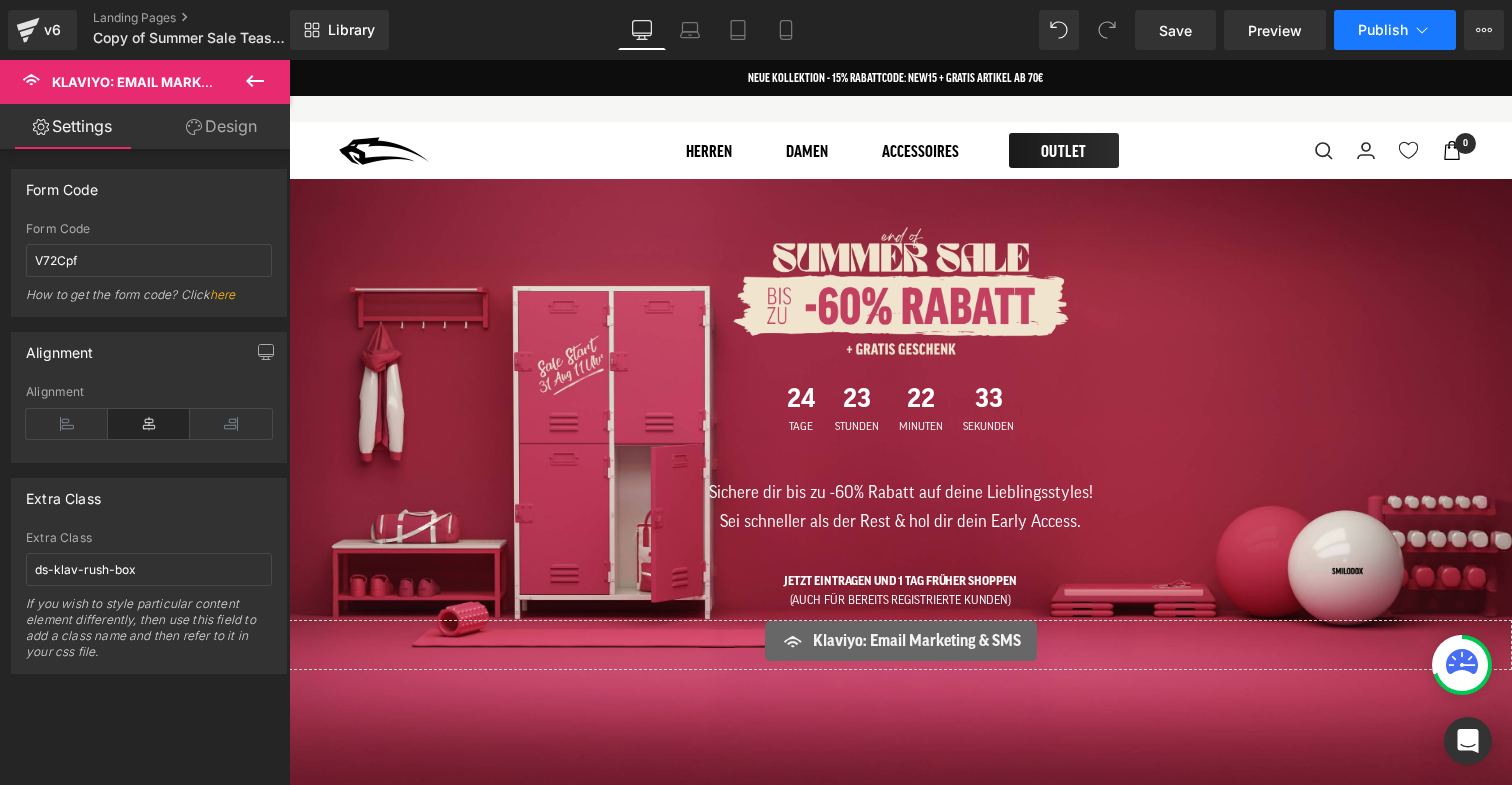 click on "Publish" at bounding box center (1395, 30) 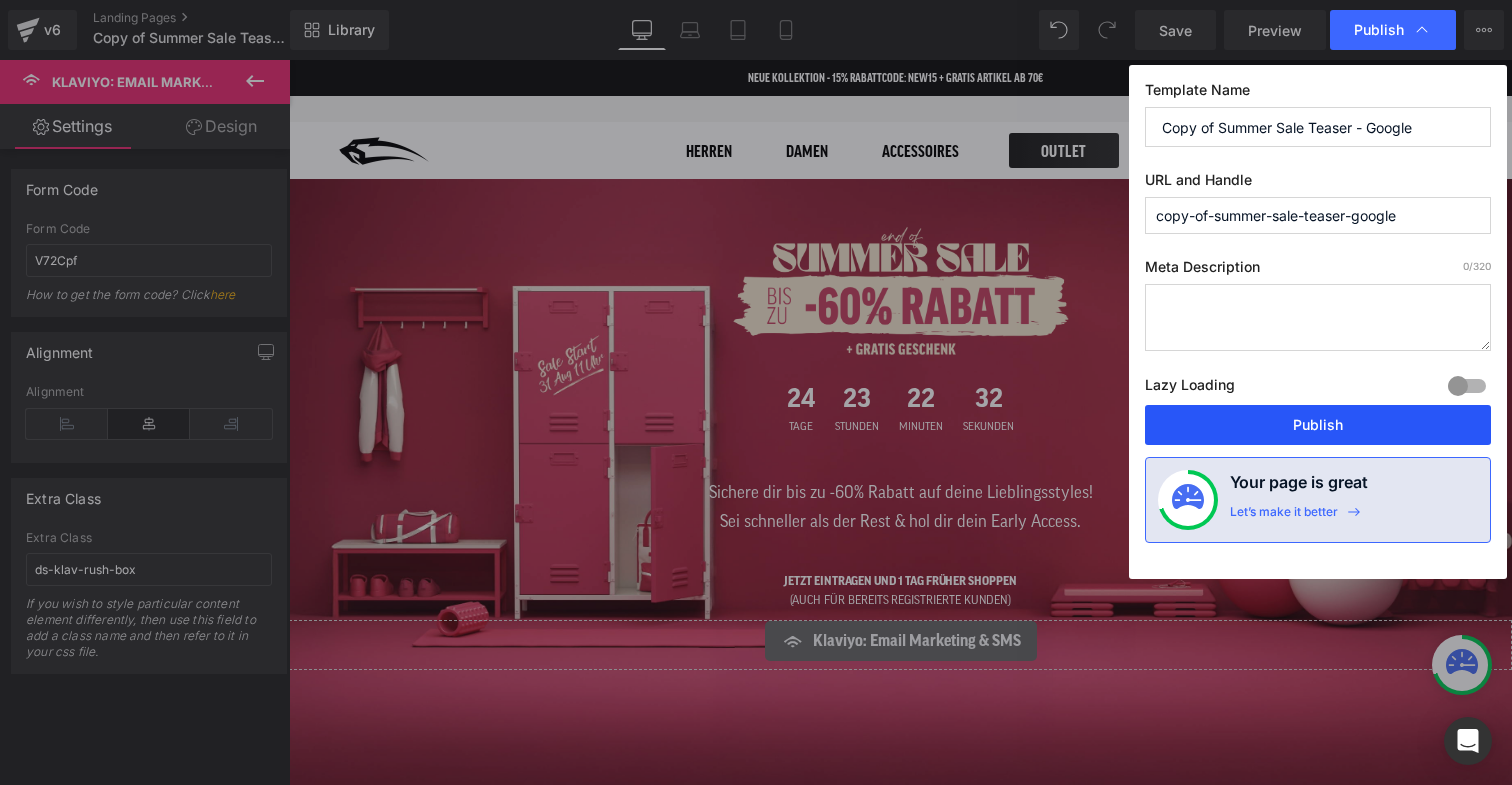 click on "Publish" at bounding box center (1318, 425) 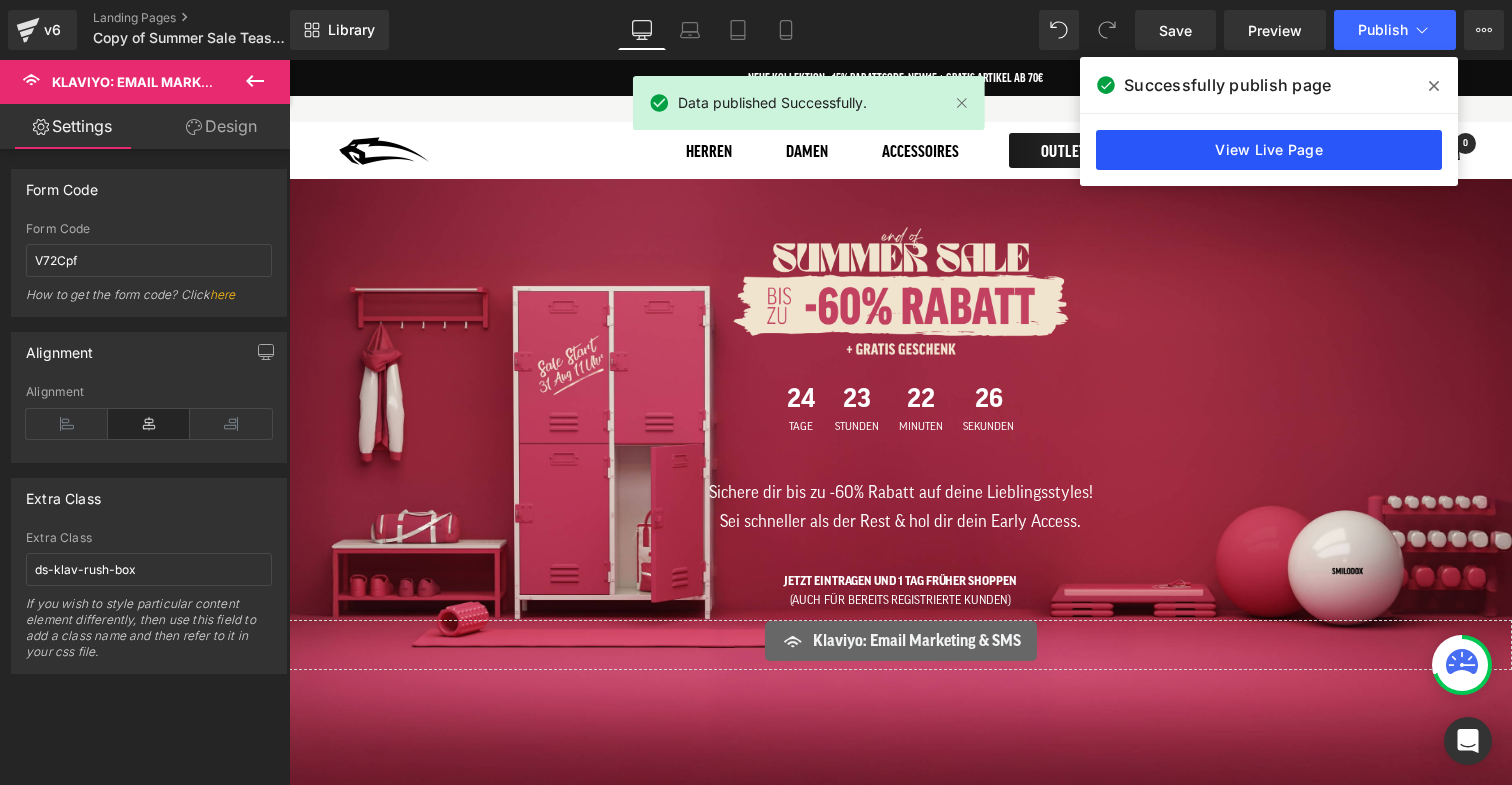 click on "View Live Page" at bounding box center [1269, 150] 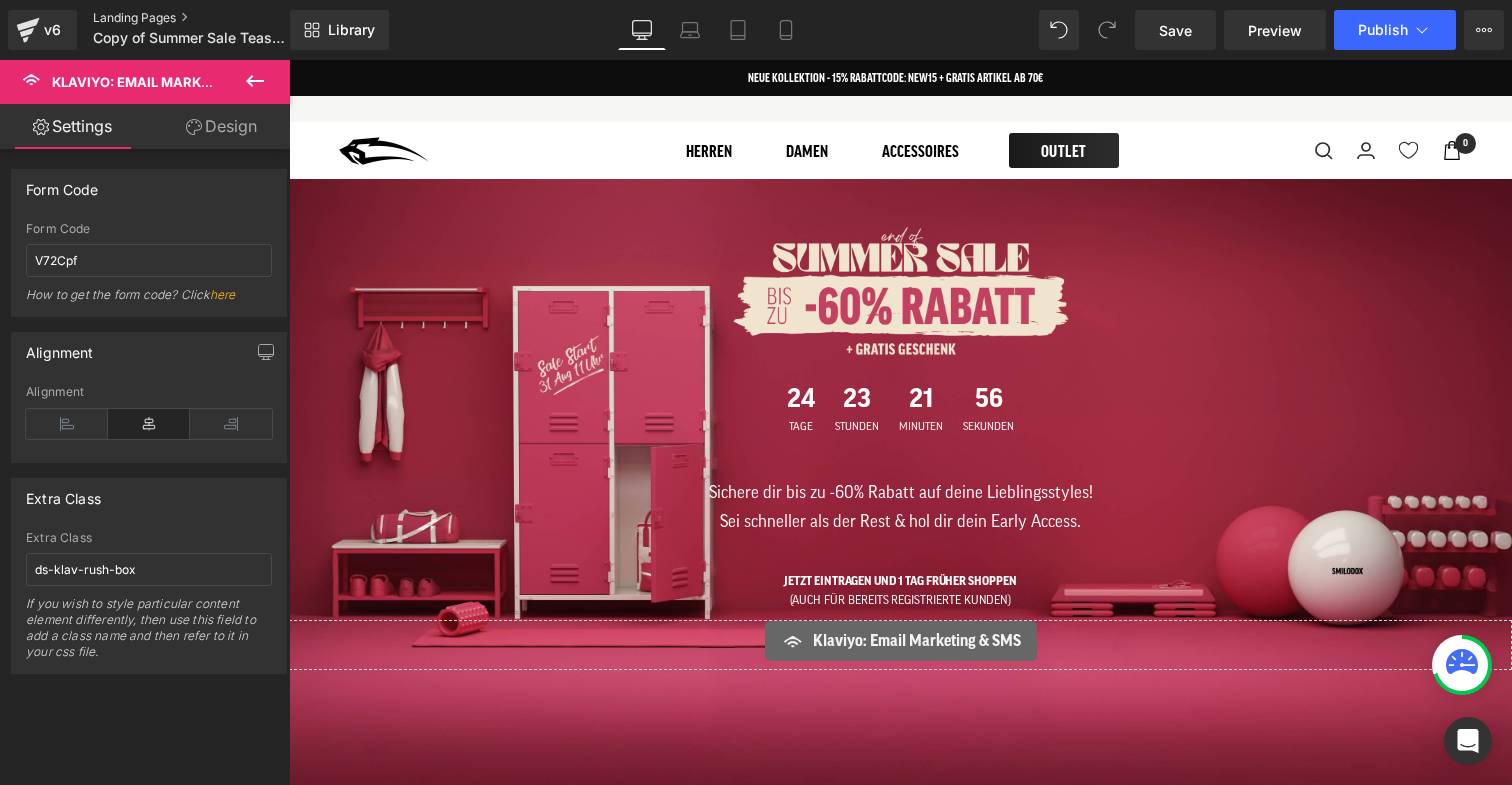 click on "Landing Pages" at bounding box center (208, 18) 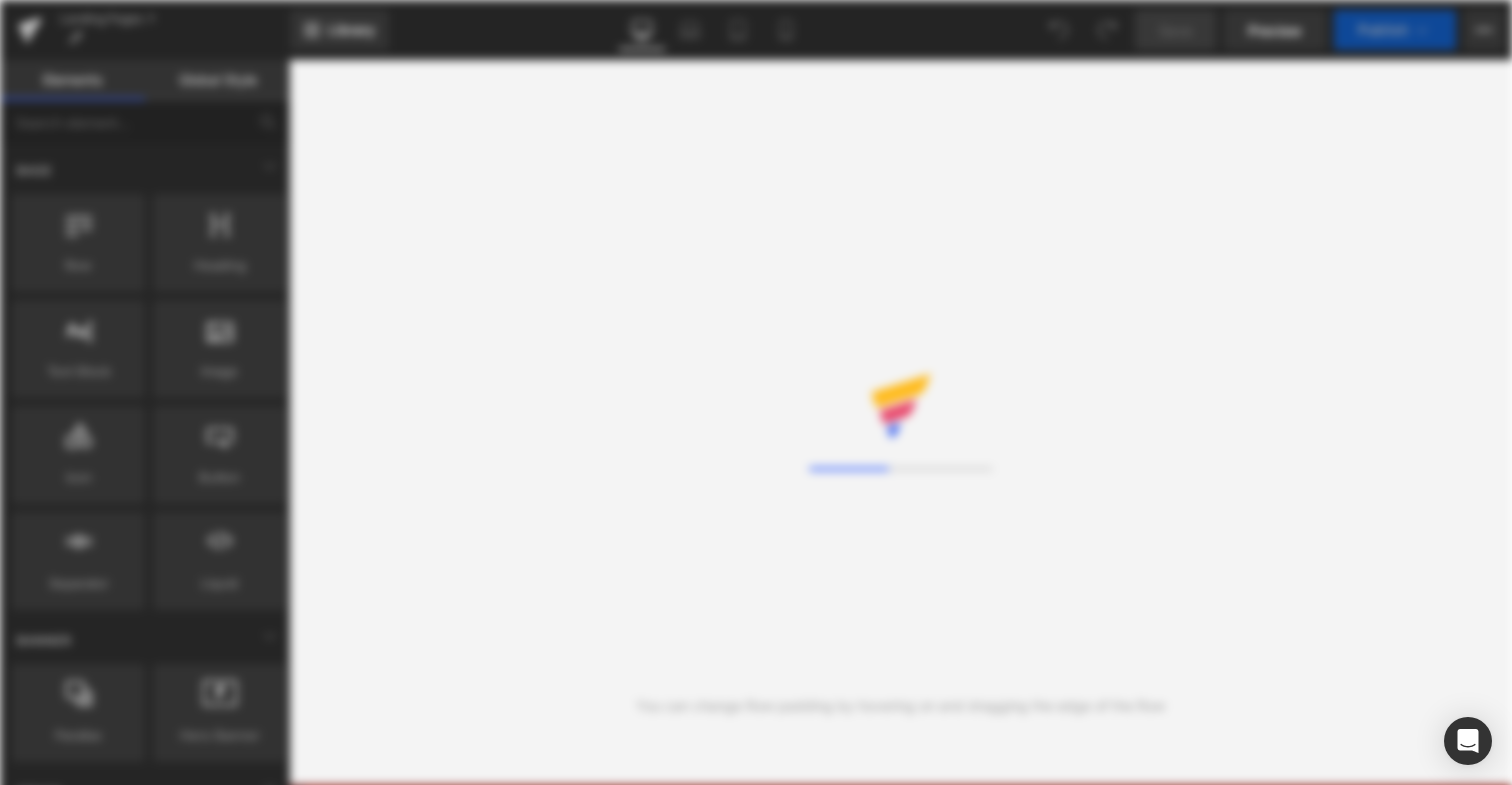 scroll, scrollTop: 0, scrollLeft: 0, axis: both 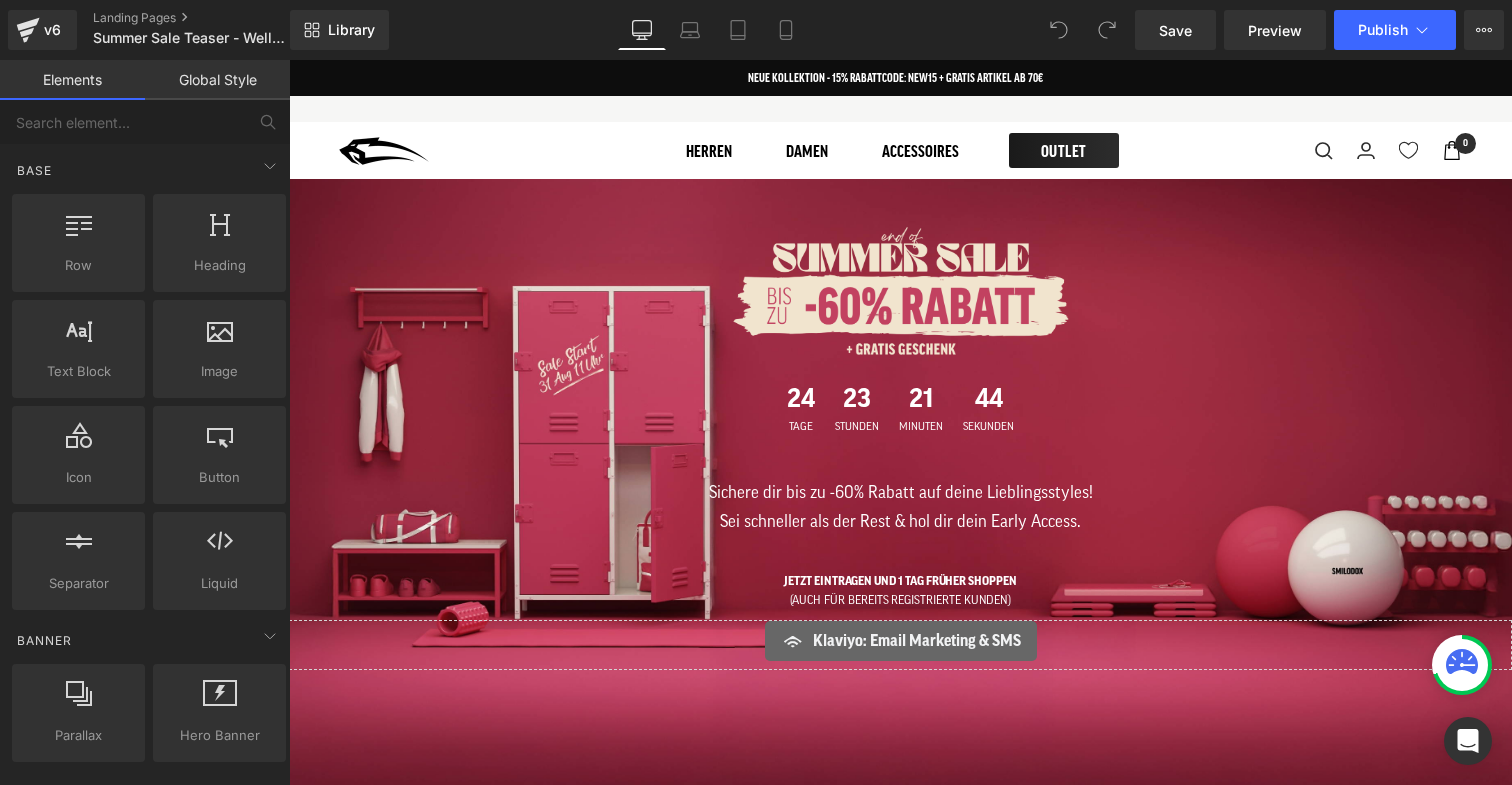 click 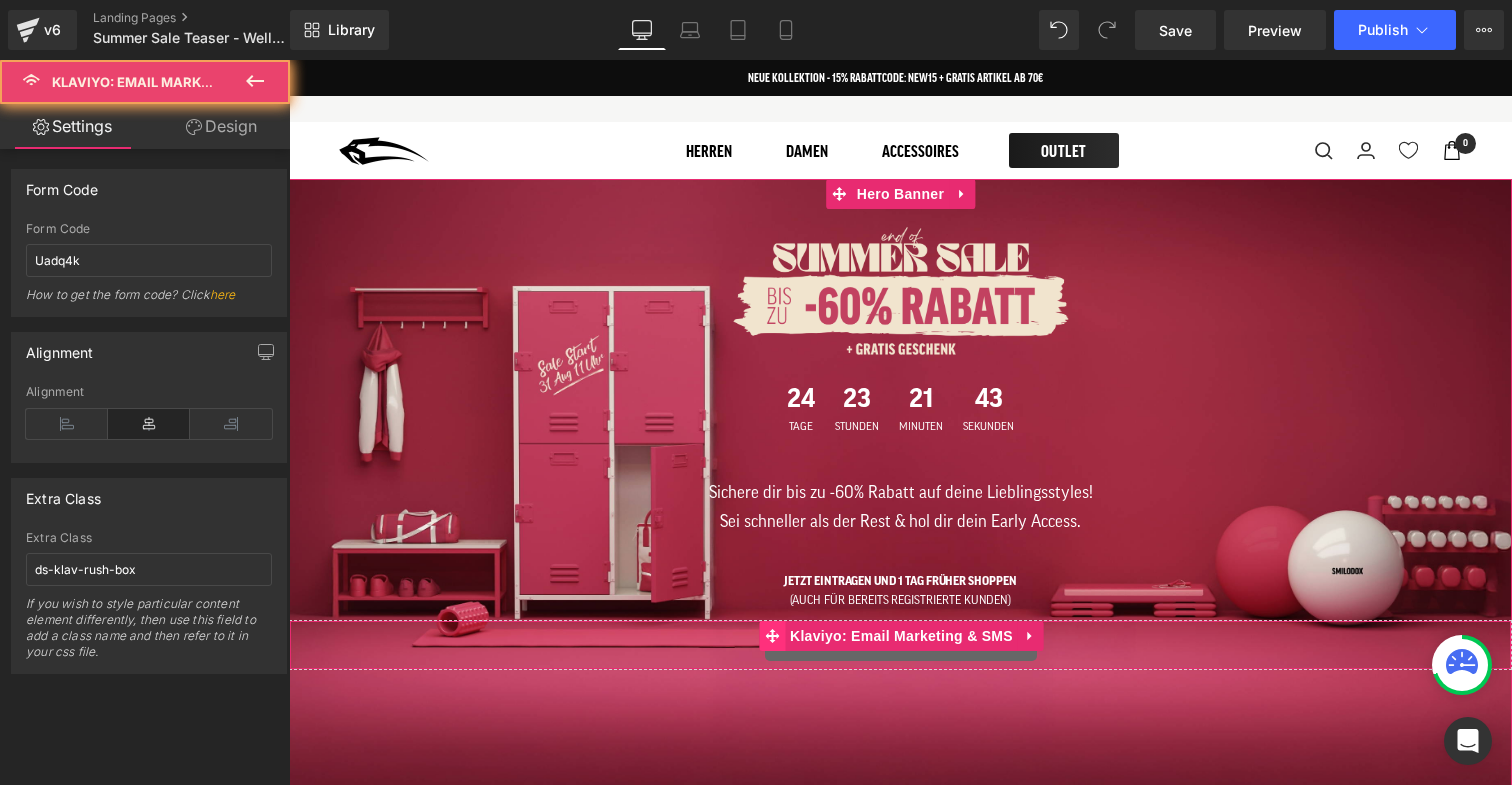 click at bounding box center [772, 636] 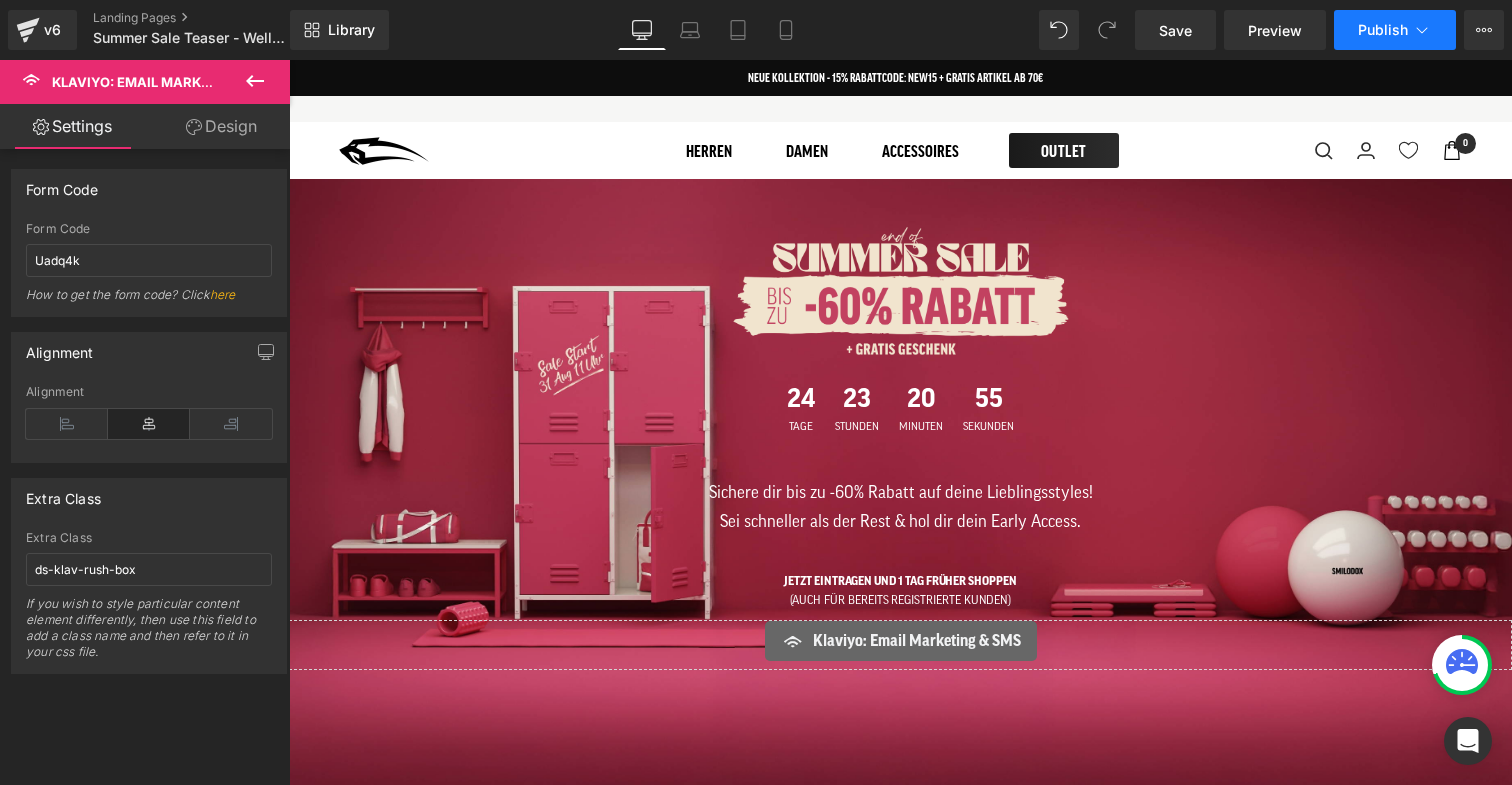 click on "Publish" at bounding box center (1383, 30) 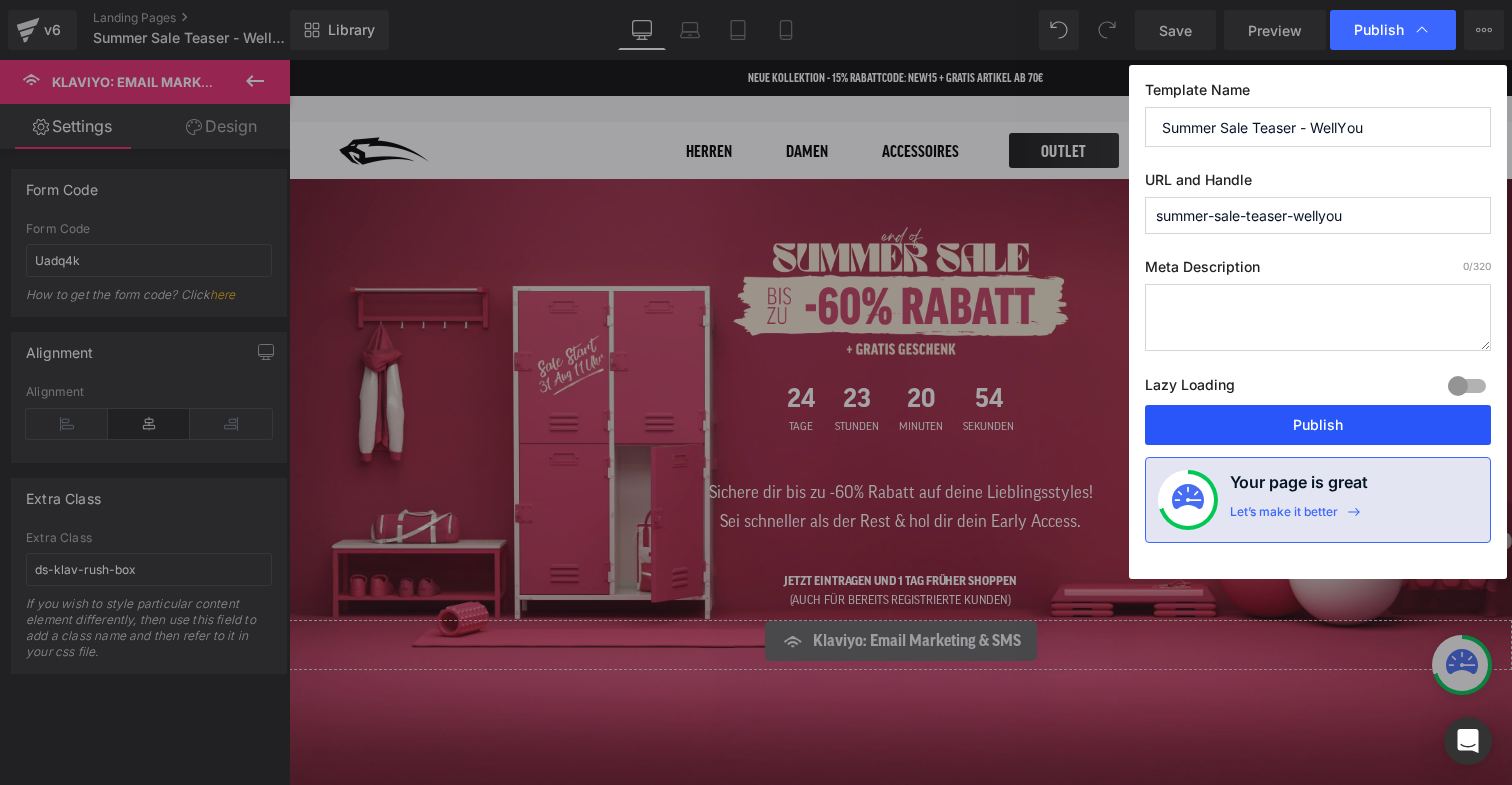 click on "Publish" at bounding box center [1318, 425] 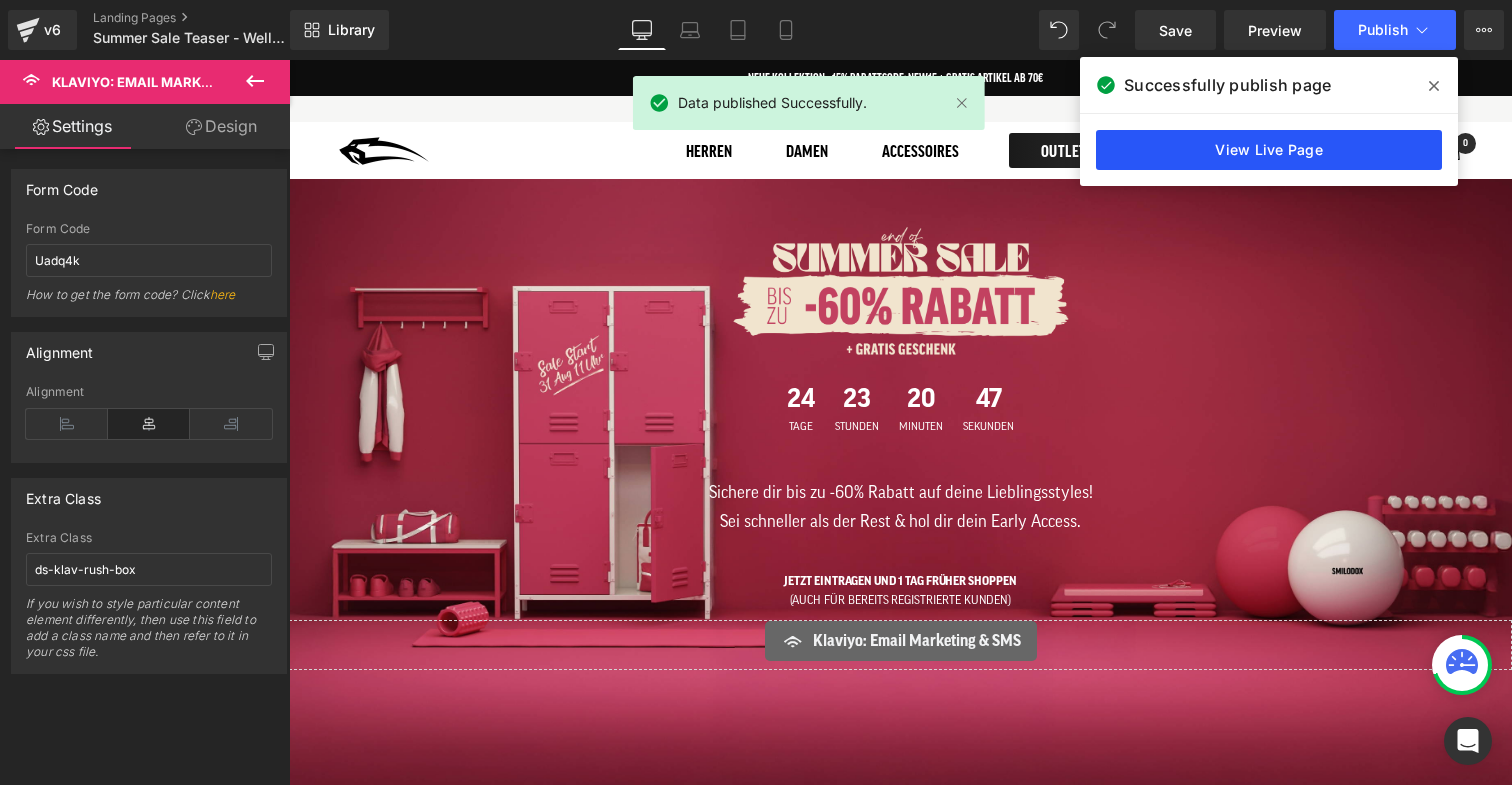click on "View Live Page" at bounding box center (1269, 150) 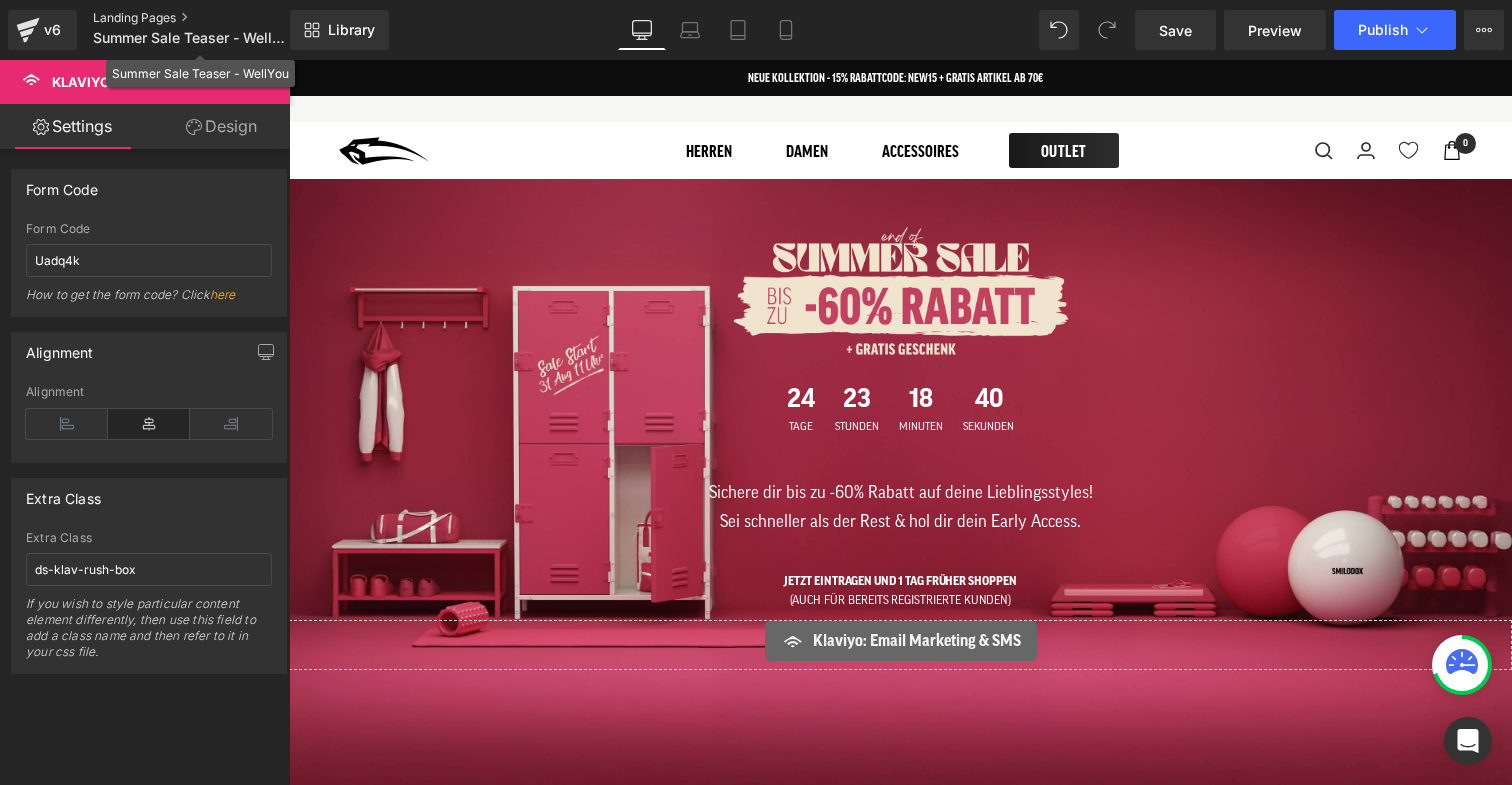 click on "Landing Pages" at bounding box center (208, 18) 